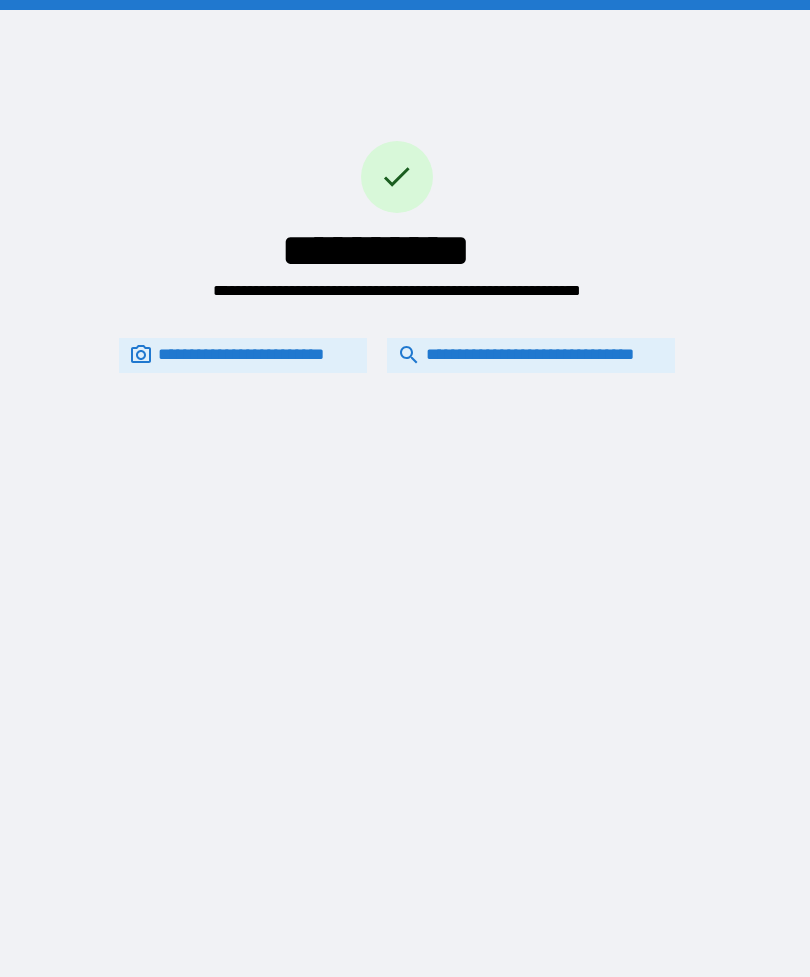 scroll, scrollTop: 64, scrollLeft: 0, axis: vertical 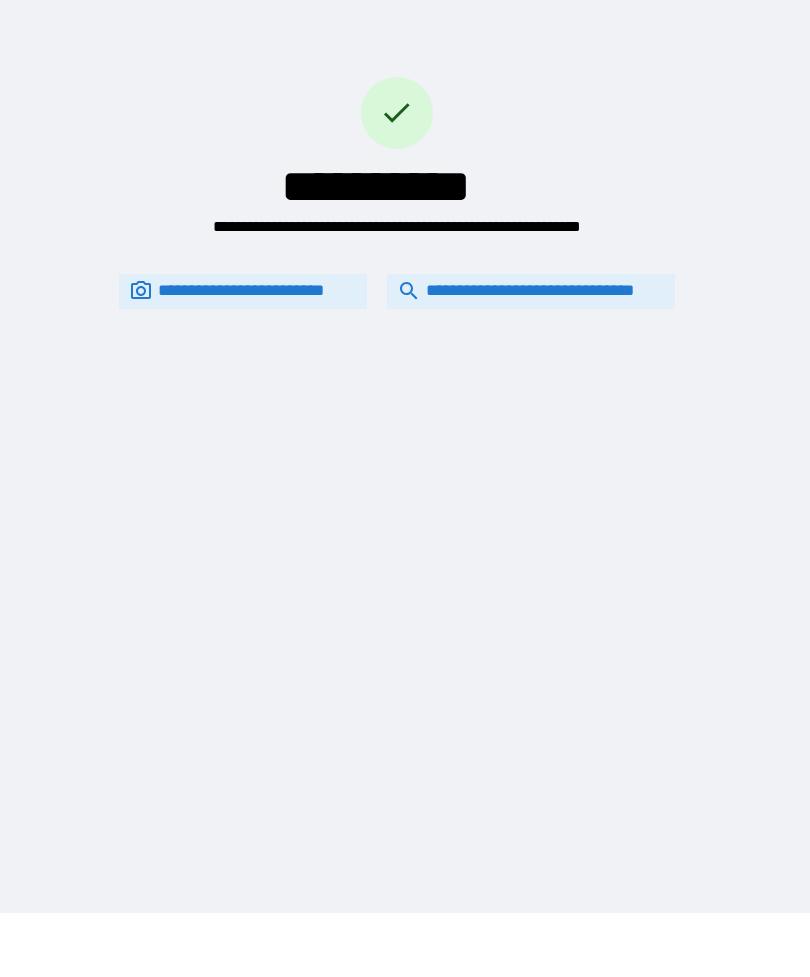 click on "**********" at bounding box center [531, 291] 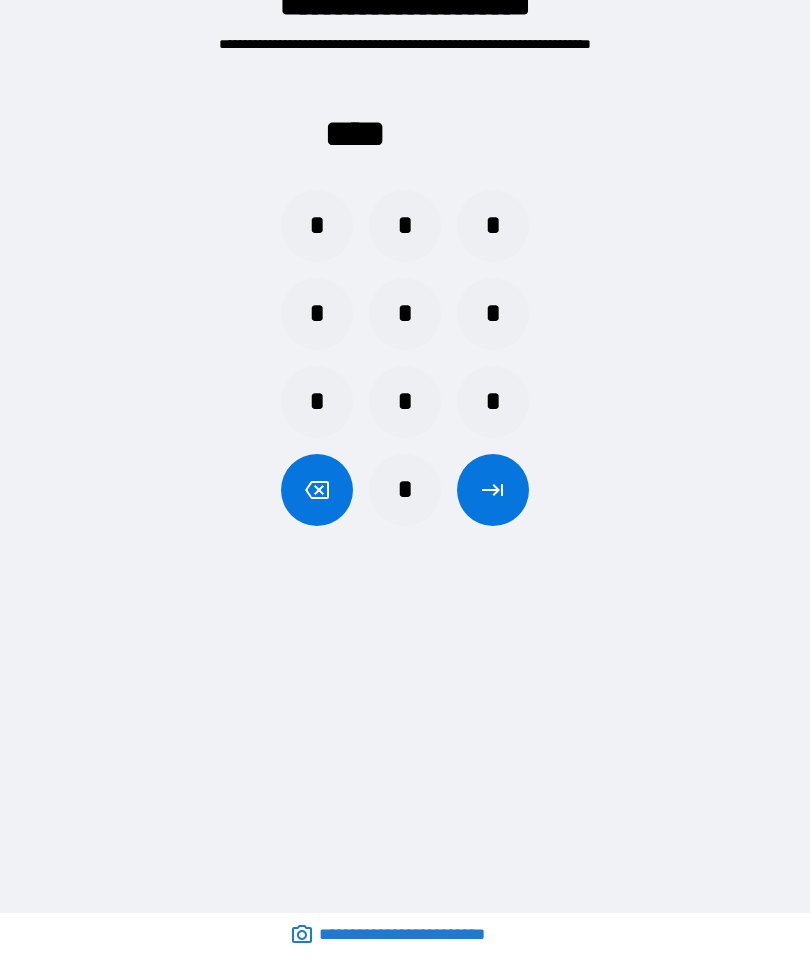 click on "*" at bounding box center [317, 314] 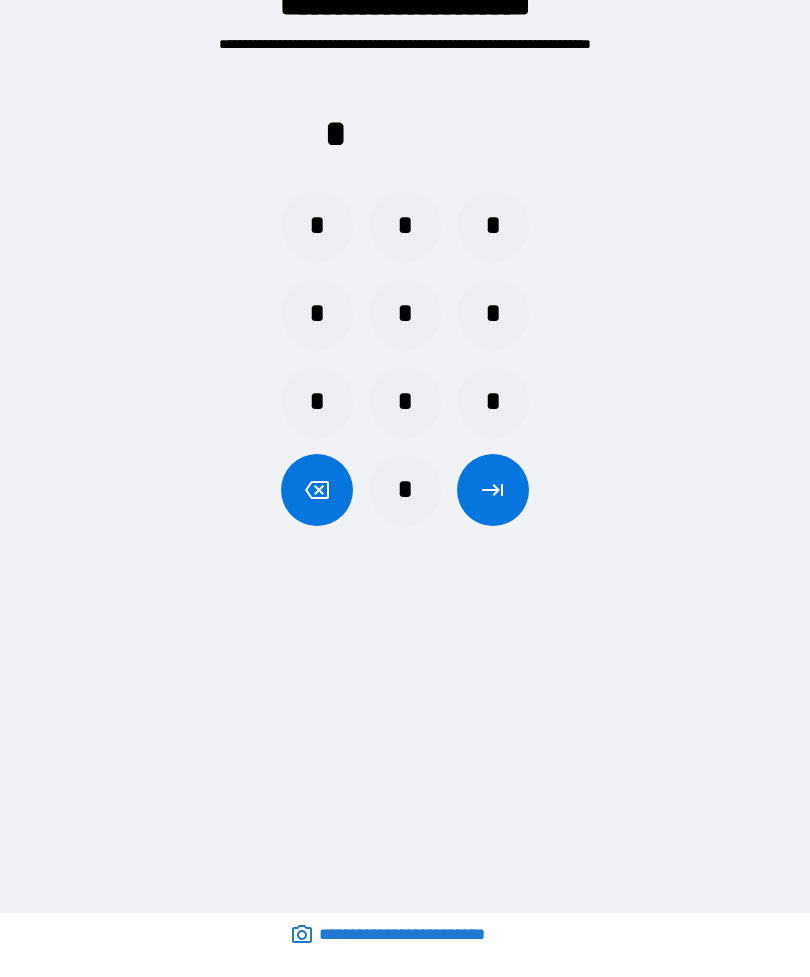 click on "*" at bounding box center (317, 314) 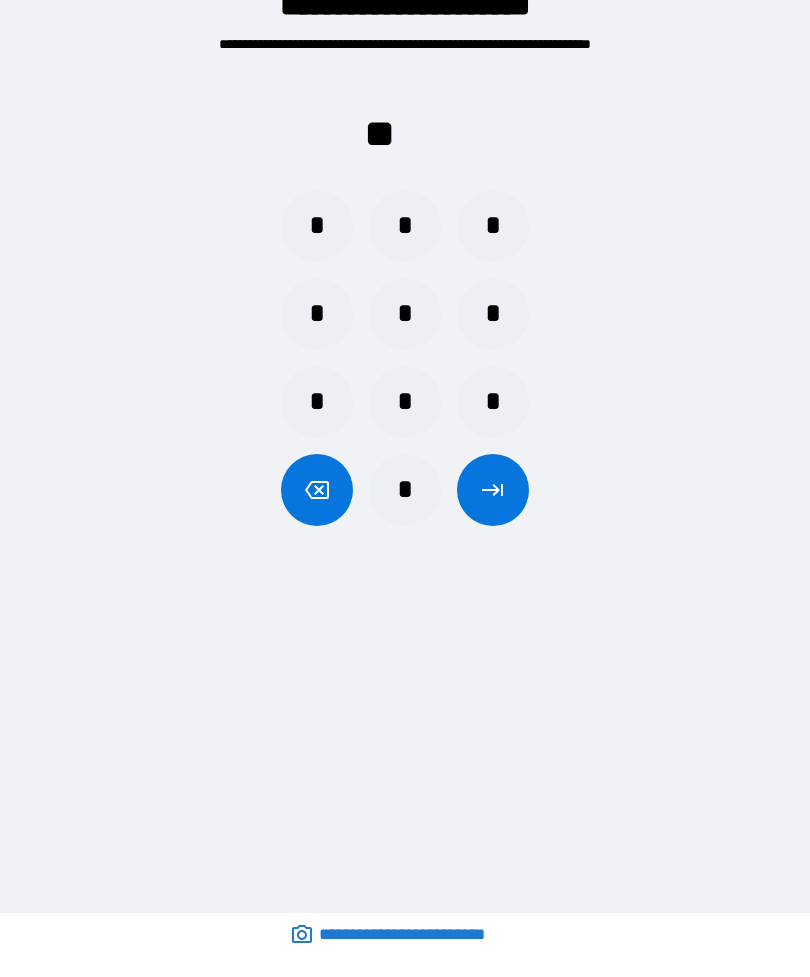 click on "*" at bounding box center [405, 314] 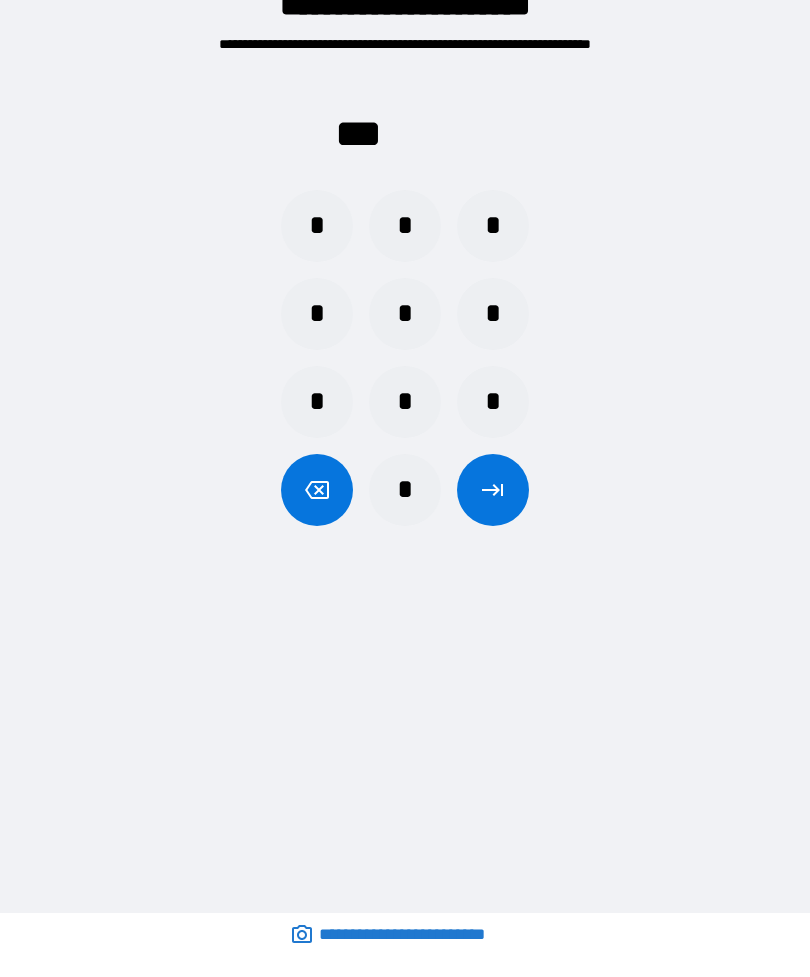 click on "*" at bounding box center [405, 314] 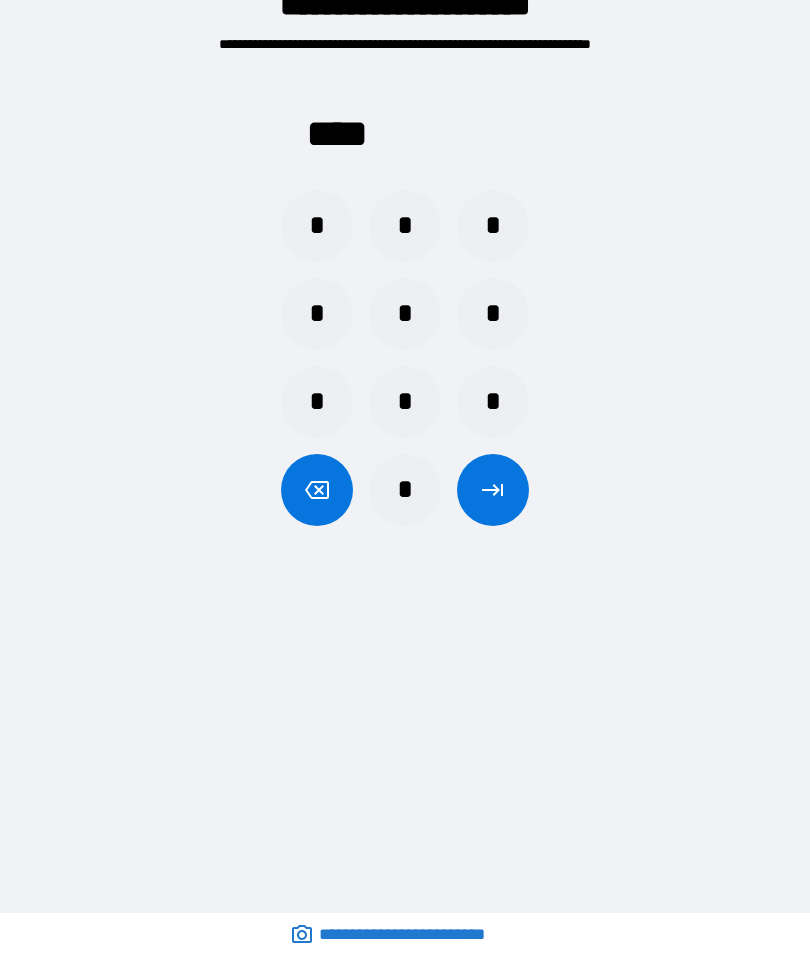 click 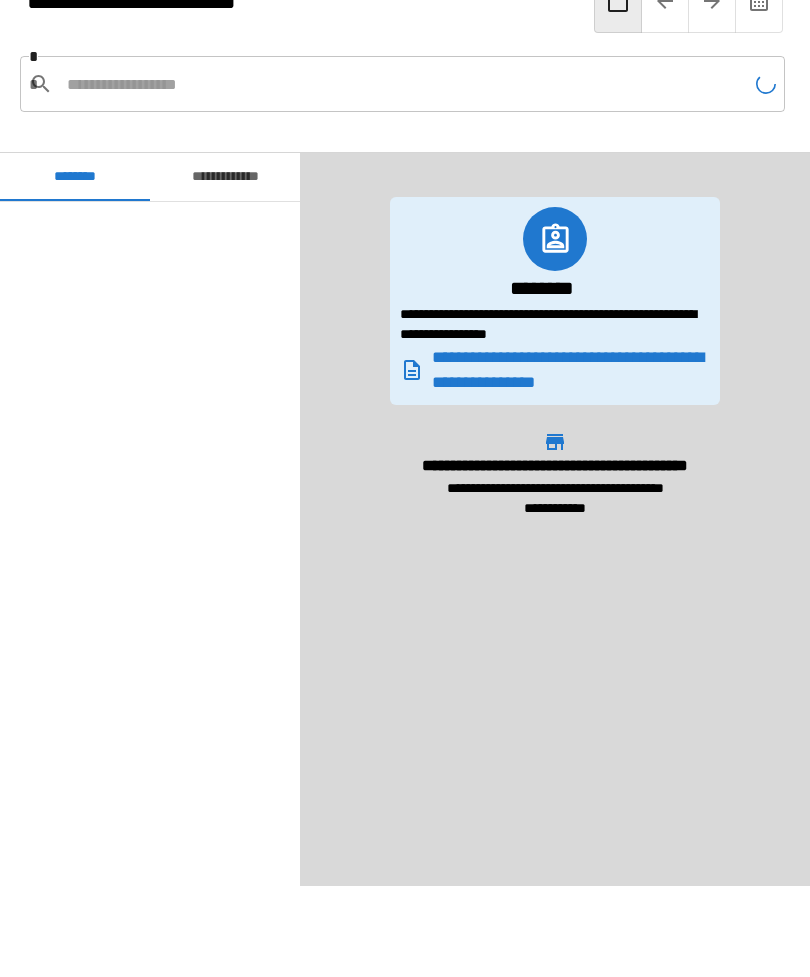 scroll, scrollTop: 1697, scrollLeft: 0, axis: vertical 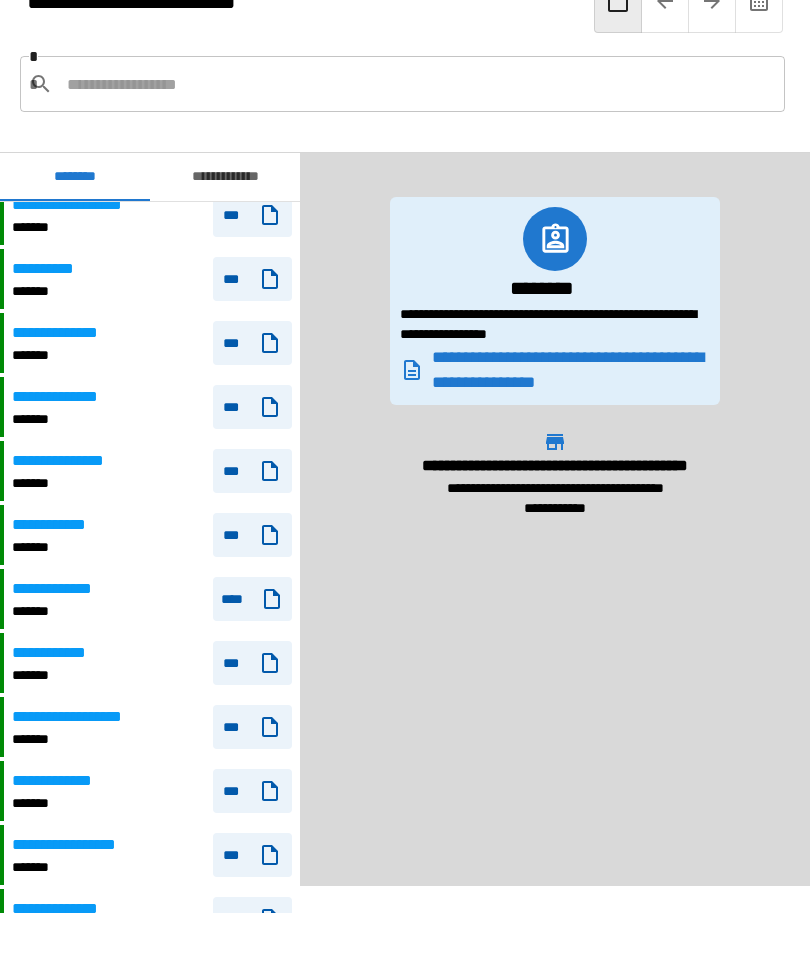 click on "**********" at bounding box center [69, 909] 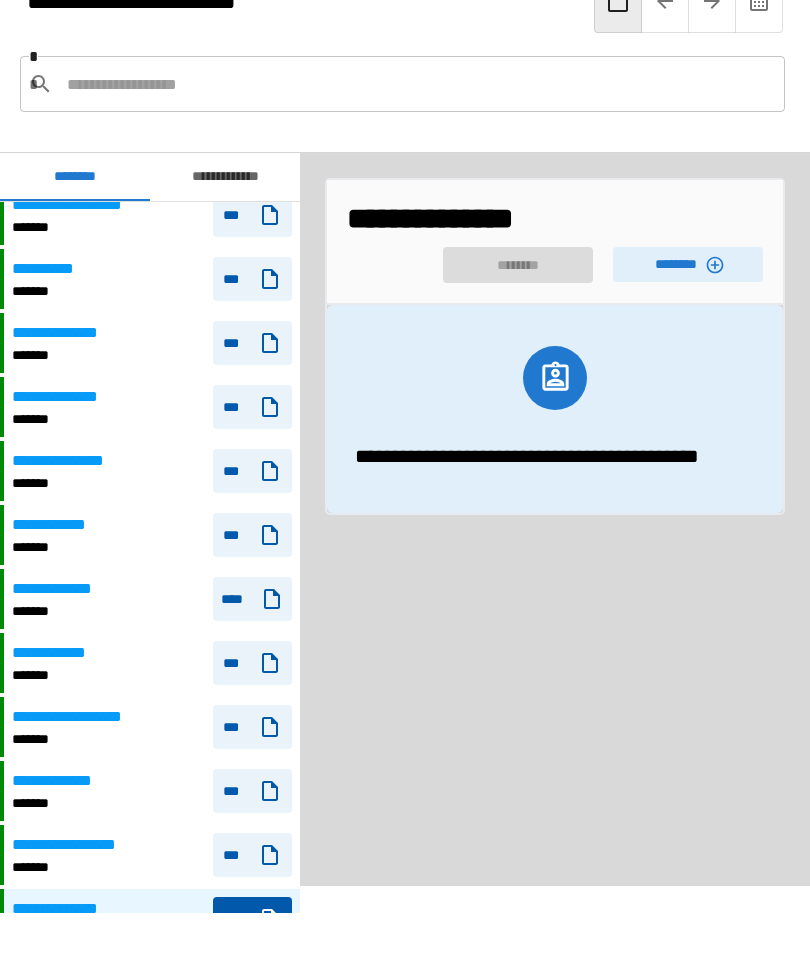 click on "********" at bounding box center [688, 264] 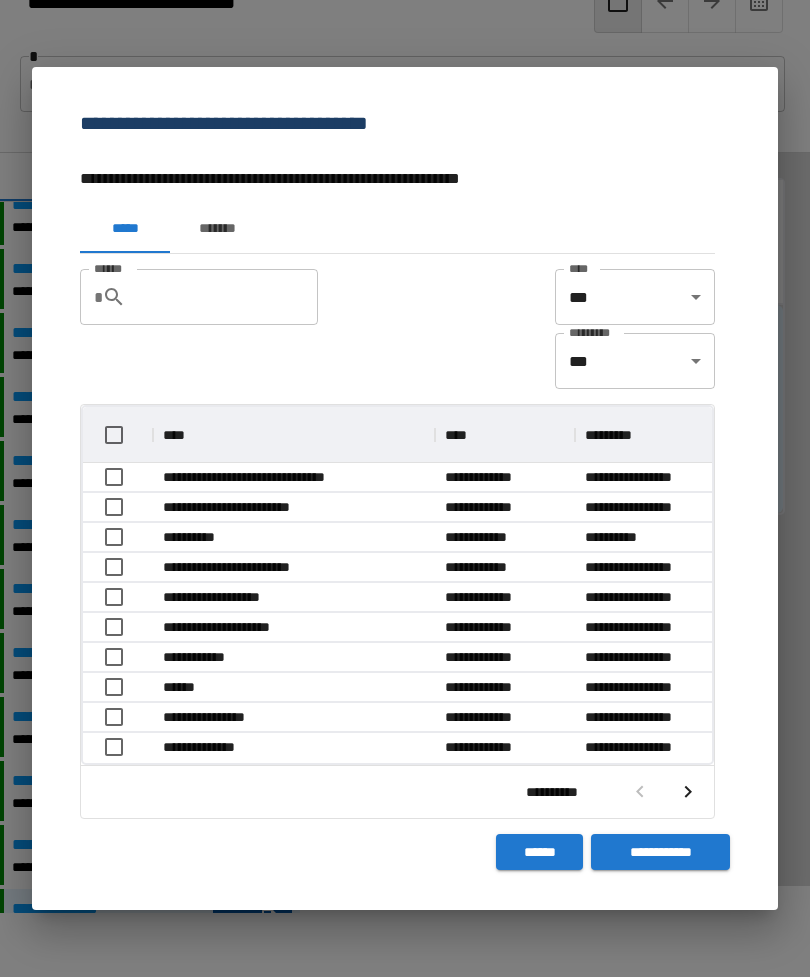scroll, scrollTop: 356, scrollLeft: 629, axis: both 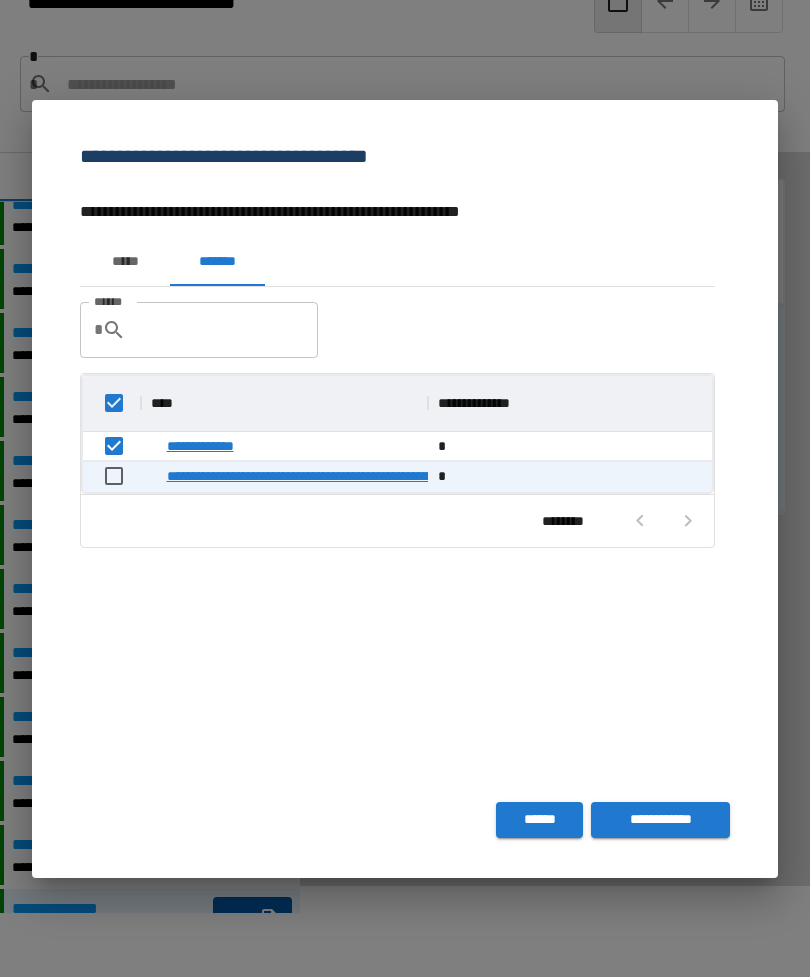 click on "**********" at bounding box center [660, 820] 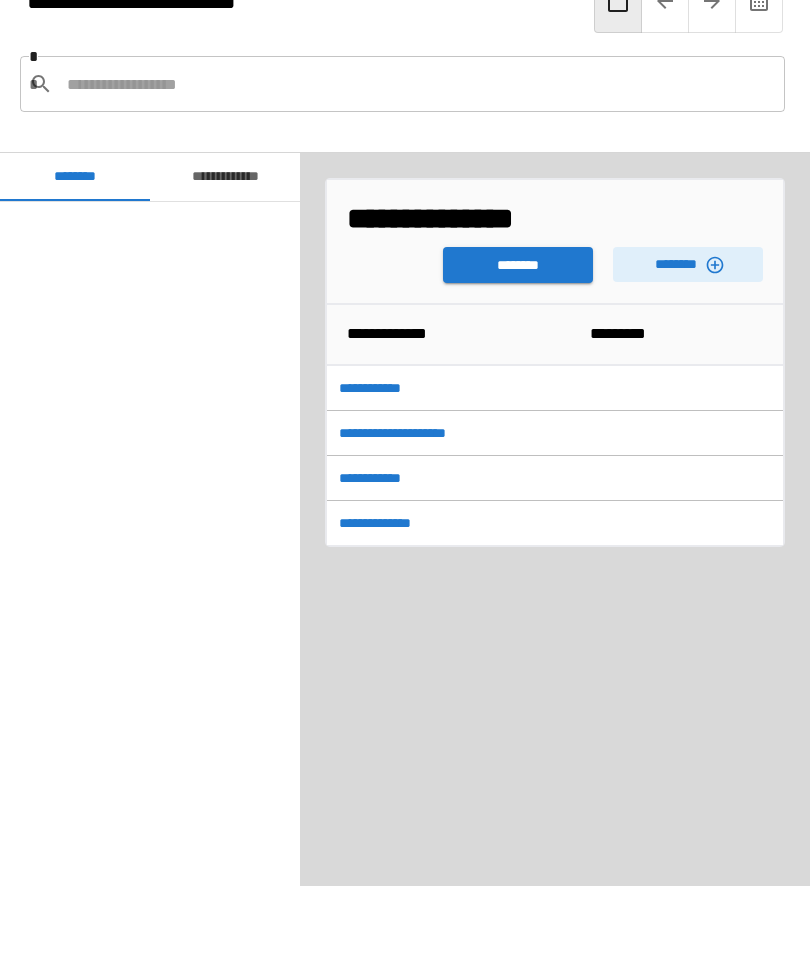 scroll, scrollTop: 1697, scrollLeft: 0, axis: vertical 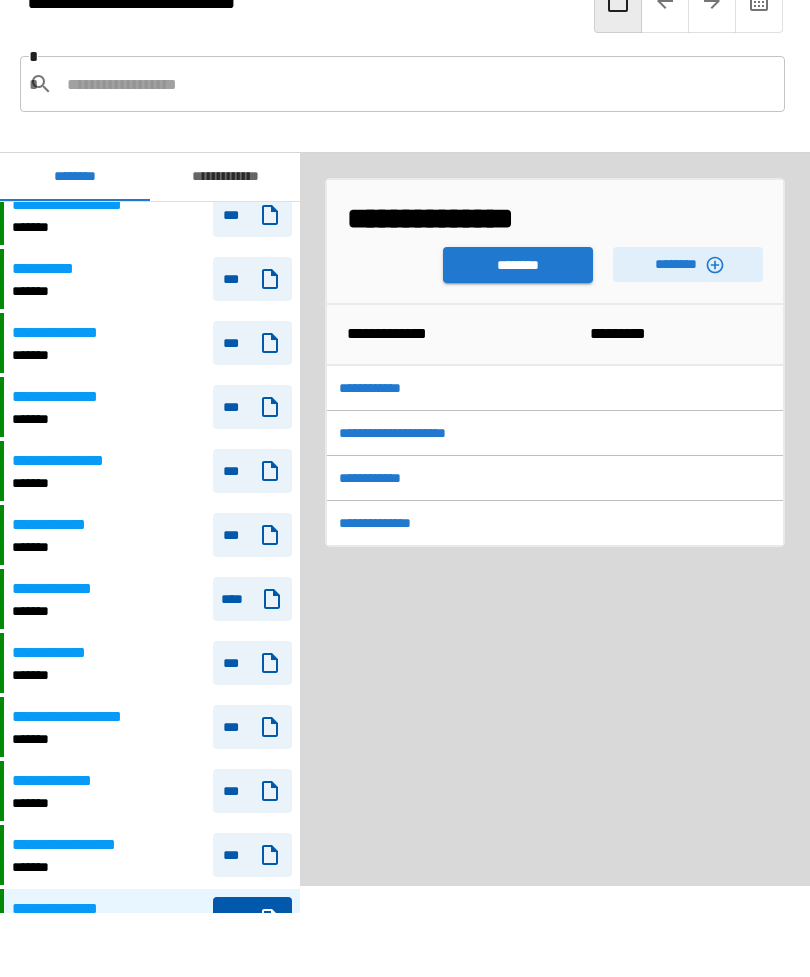 click on "********" at bounding box center [518, 265] 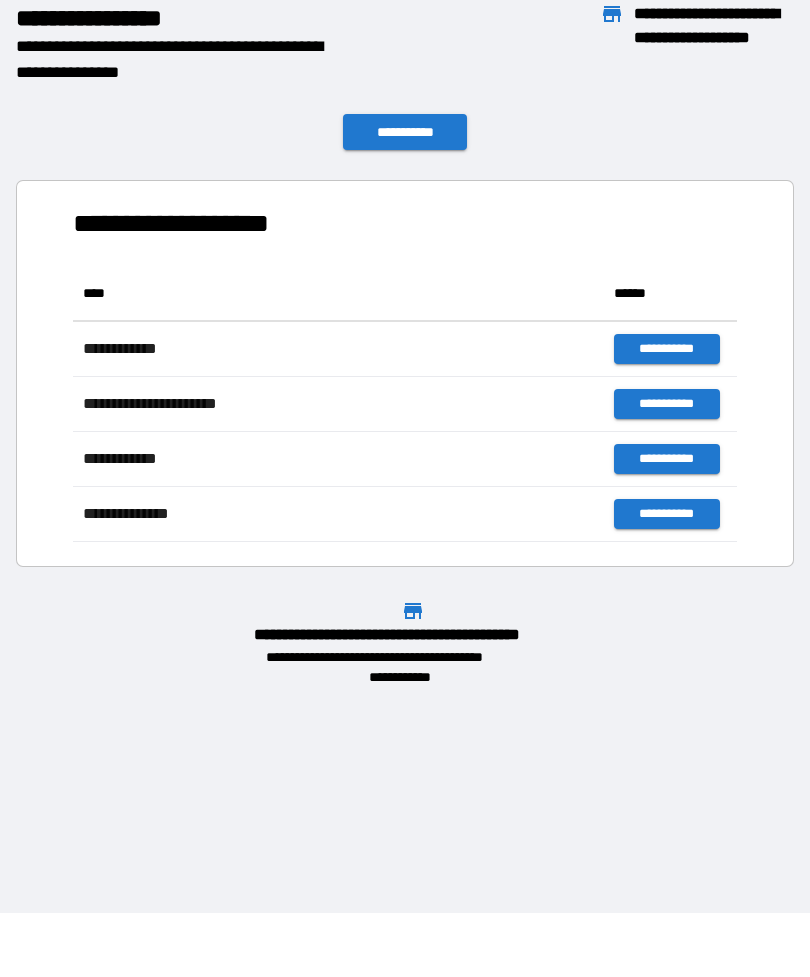 scroll, scrollTop: 276, scrollLeft: 664, axis: both 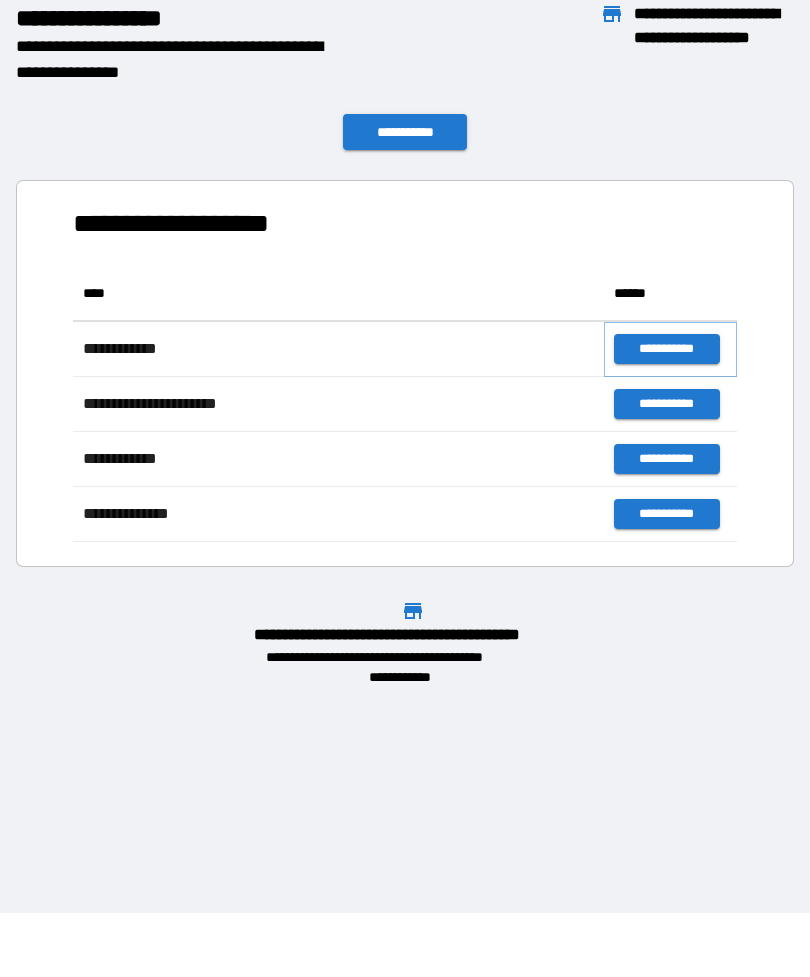 click on "**********" at bounding box center [666, 349] 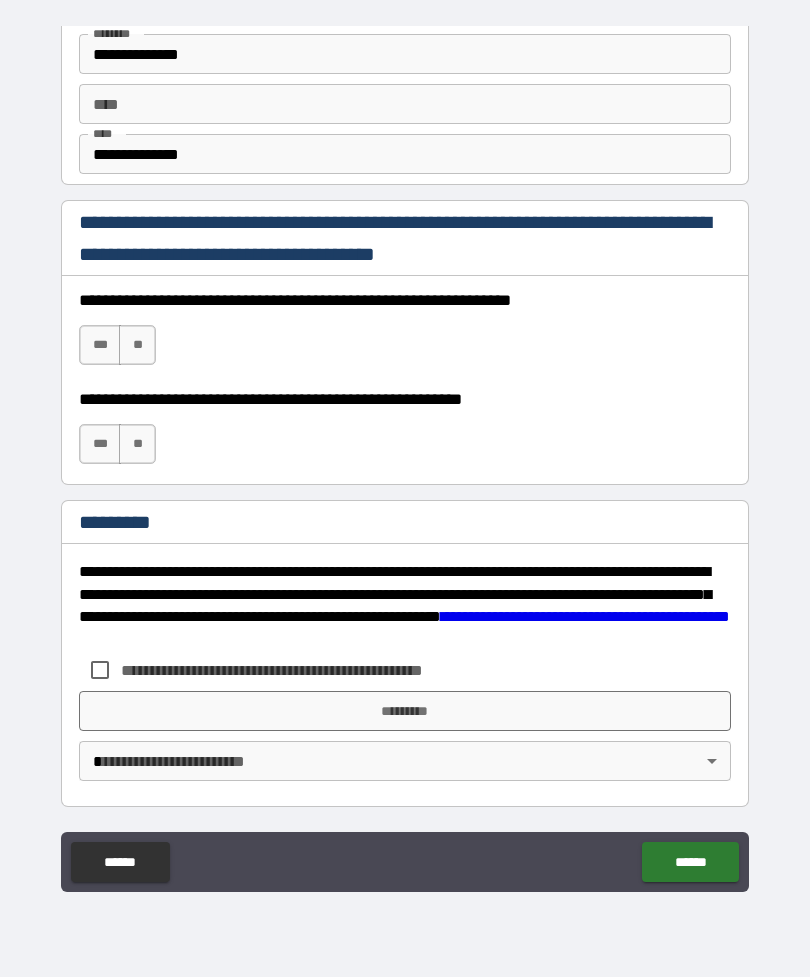 scroll, scrollTop: 2770, scrollLeft: 0, axis: vertical 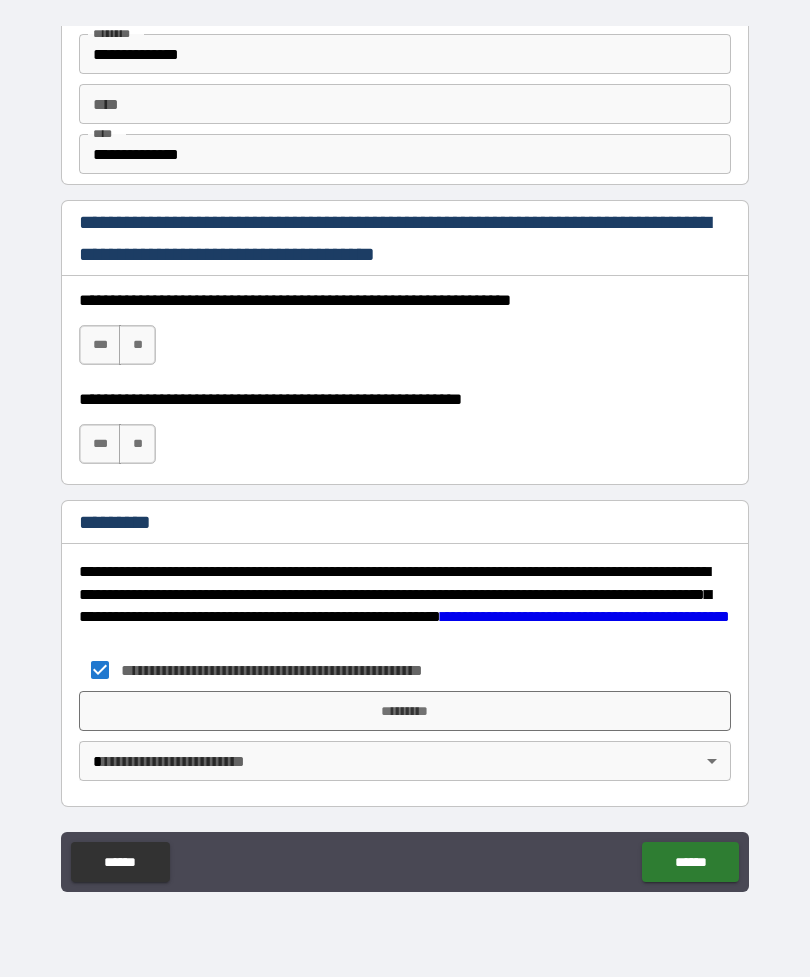click on "*********" at bounding box center (405, 711) 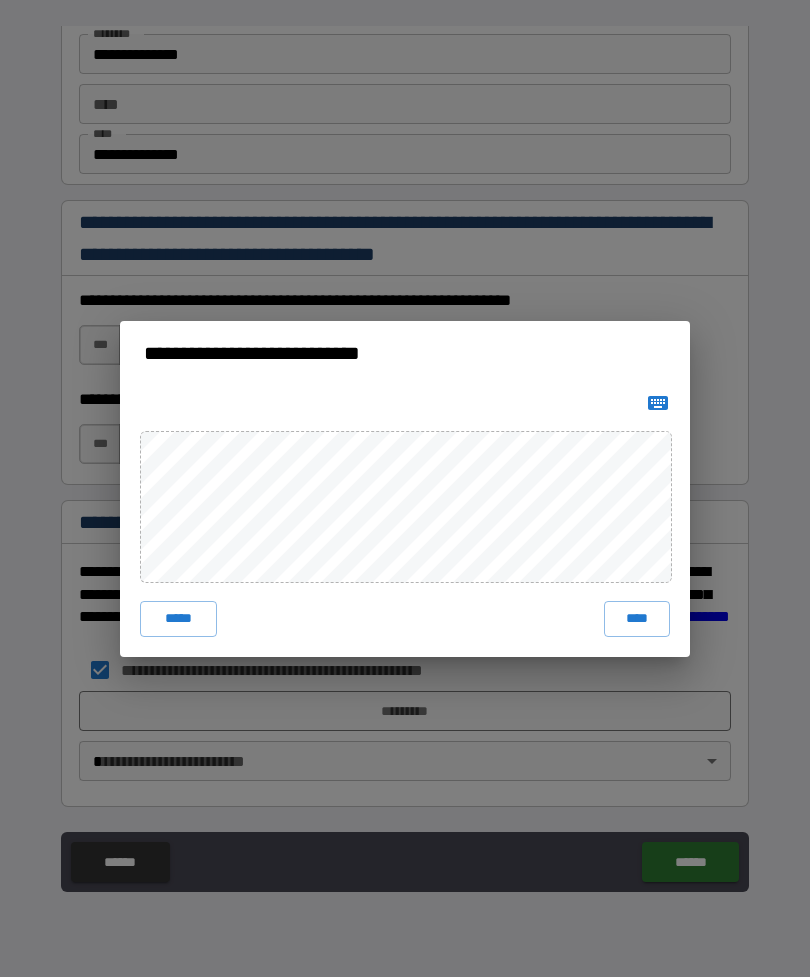 click on "****" at bounding box center [637, 619] 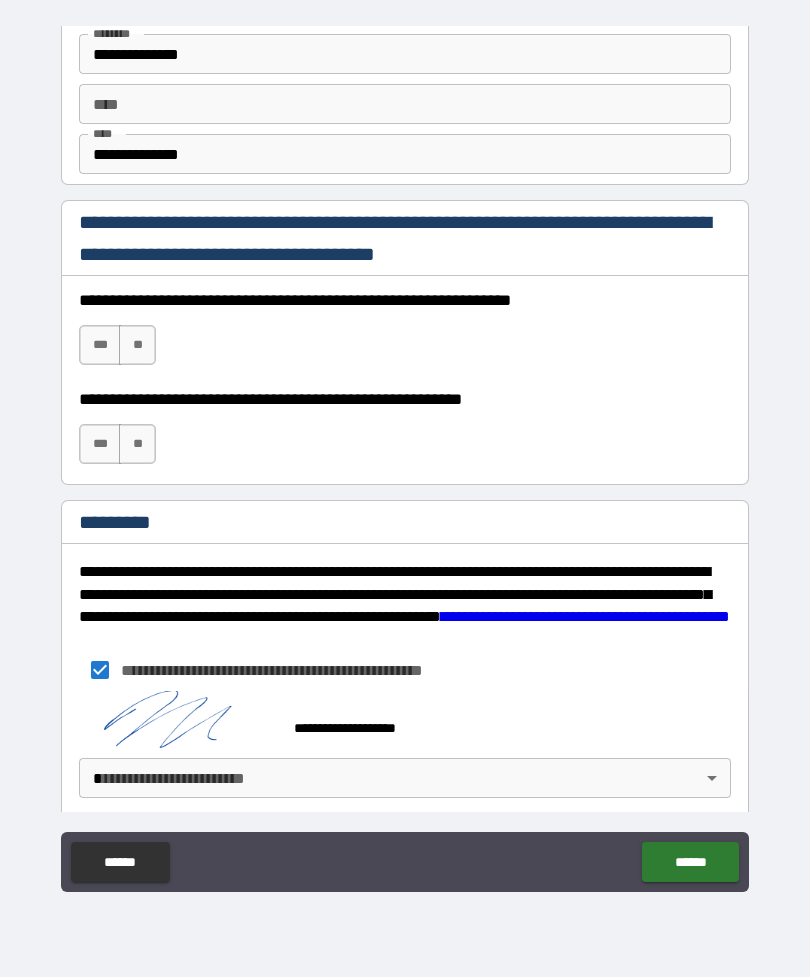 click on "**" at bounding box center (137, 444) 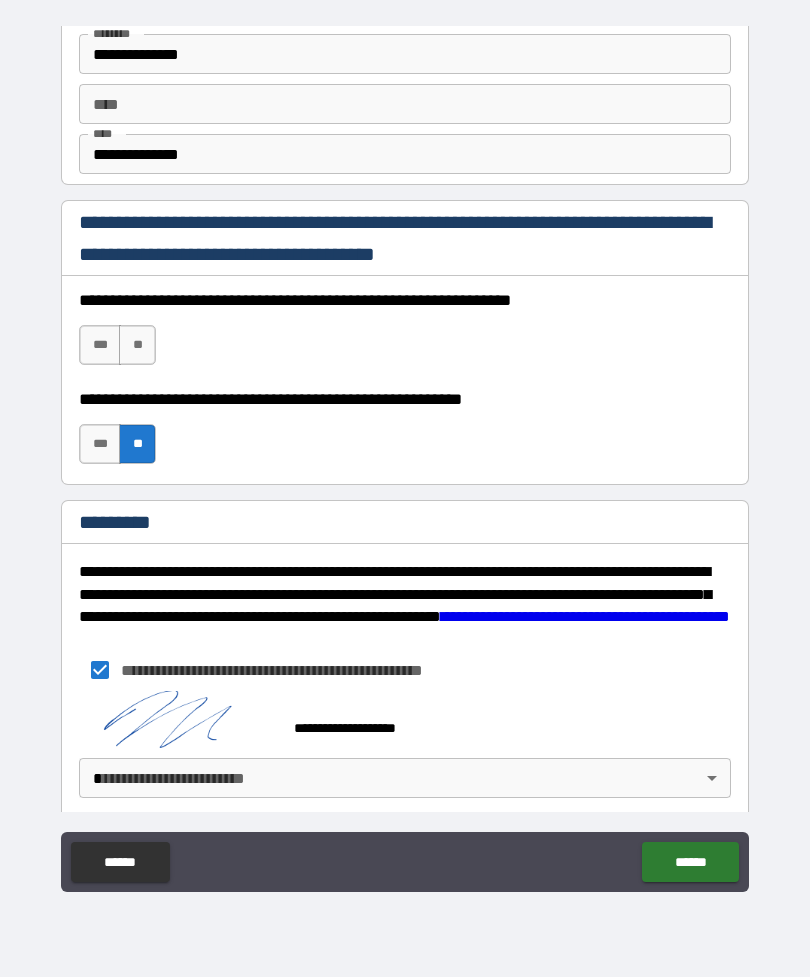 click on "***" at bounding box center [100, 345] 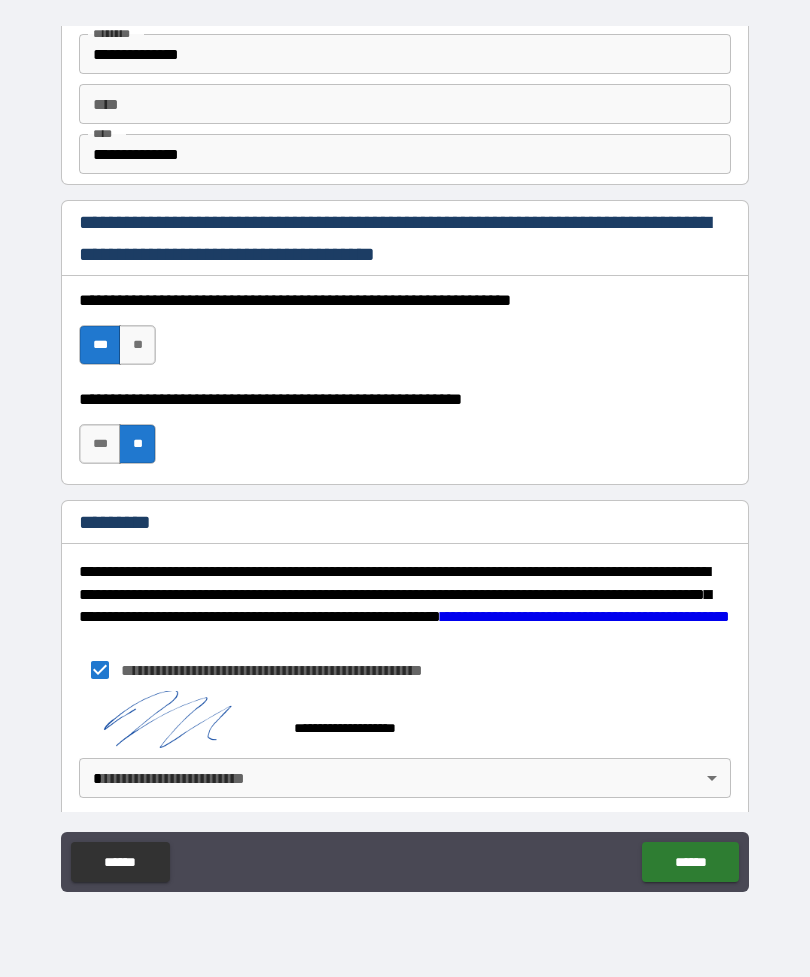 click on "******" at bounding box center [690, 862] 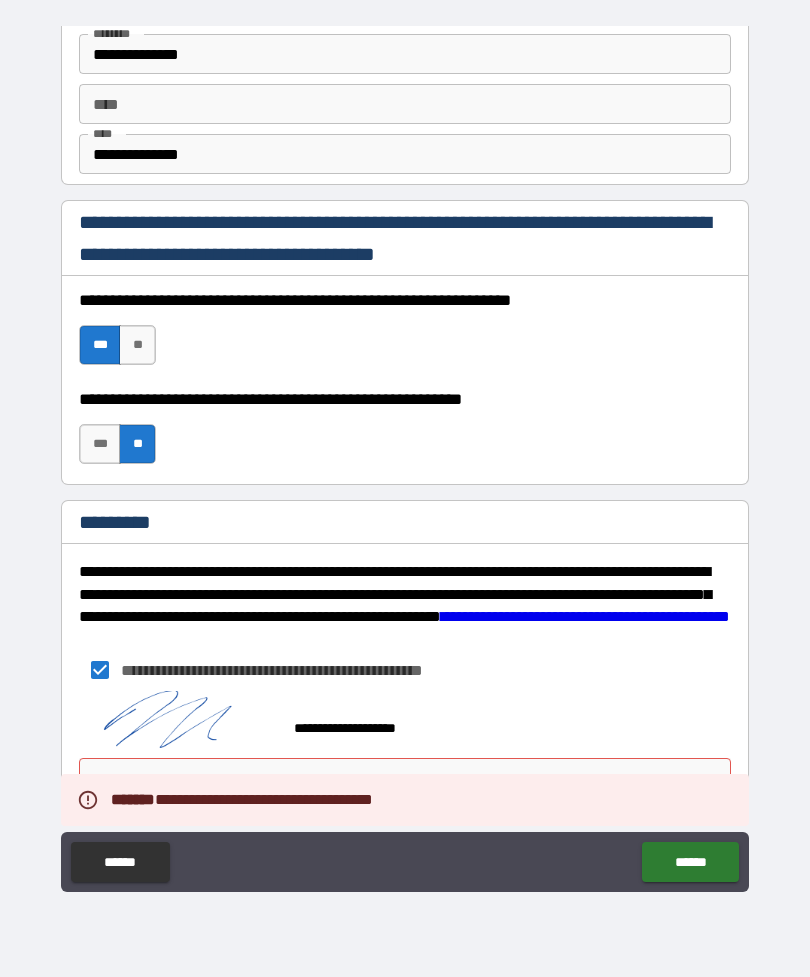 click on "**********" at bounding box center [405, 154] 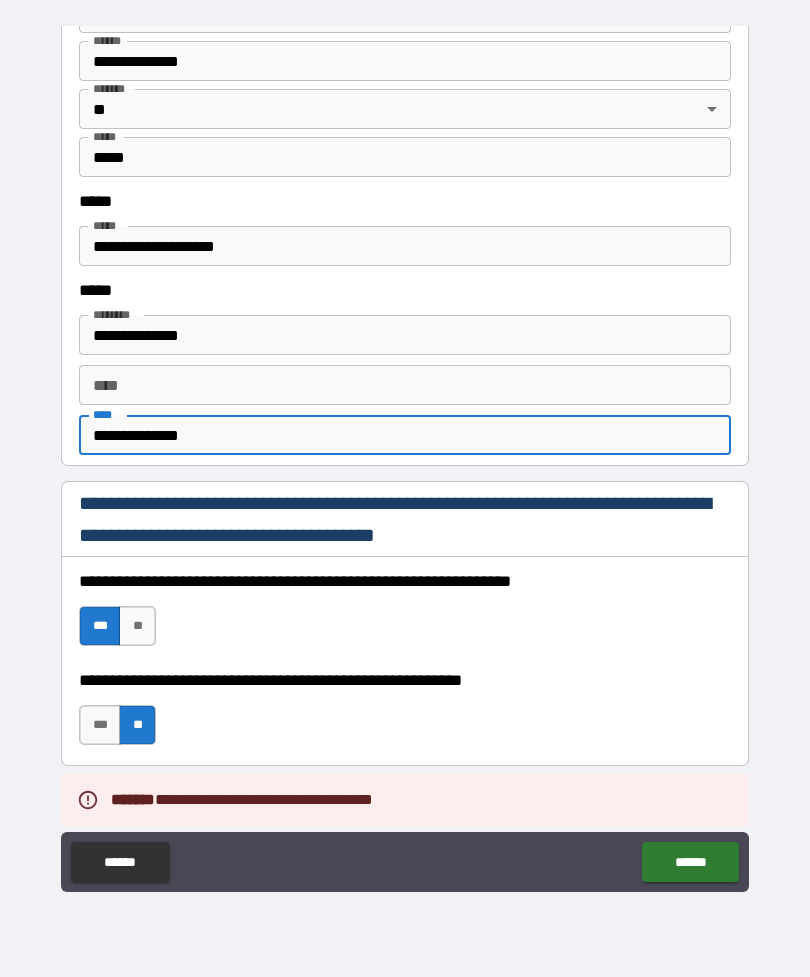 scroll, scrollTop: 2480, scrollLeft: 0, axis: vertical 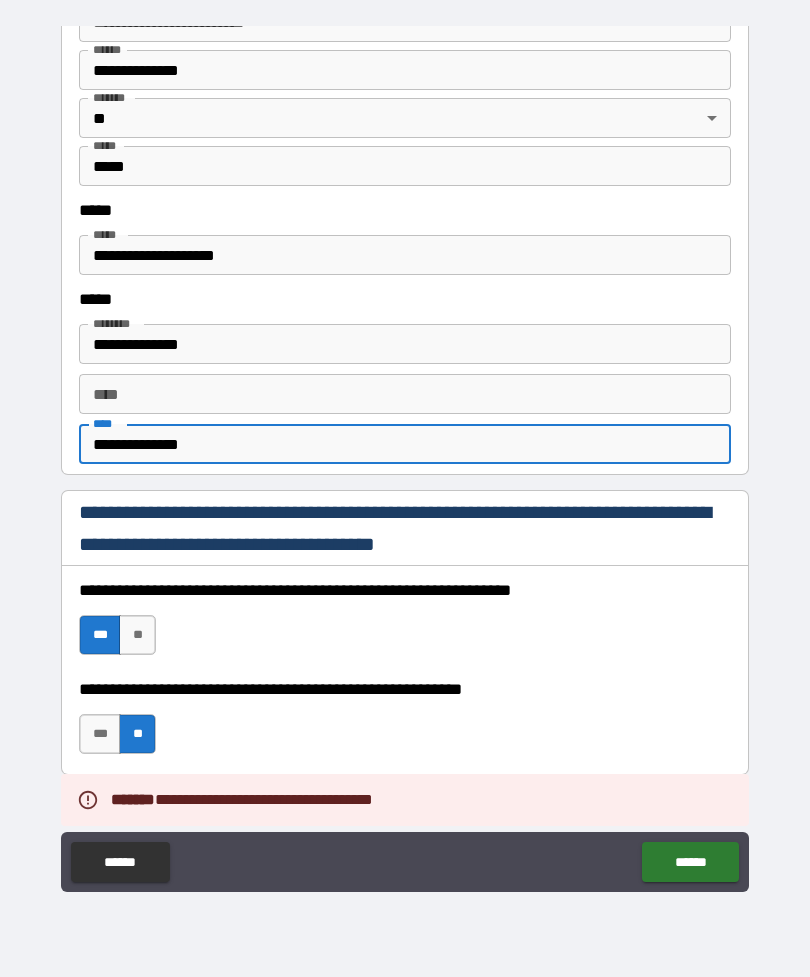 click on "**********" at bounding box center (405, 344) 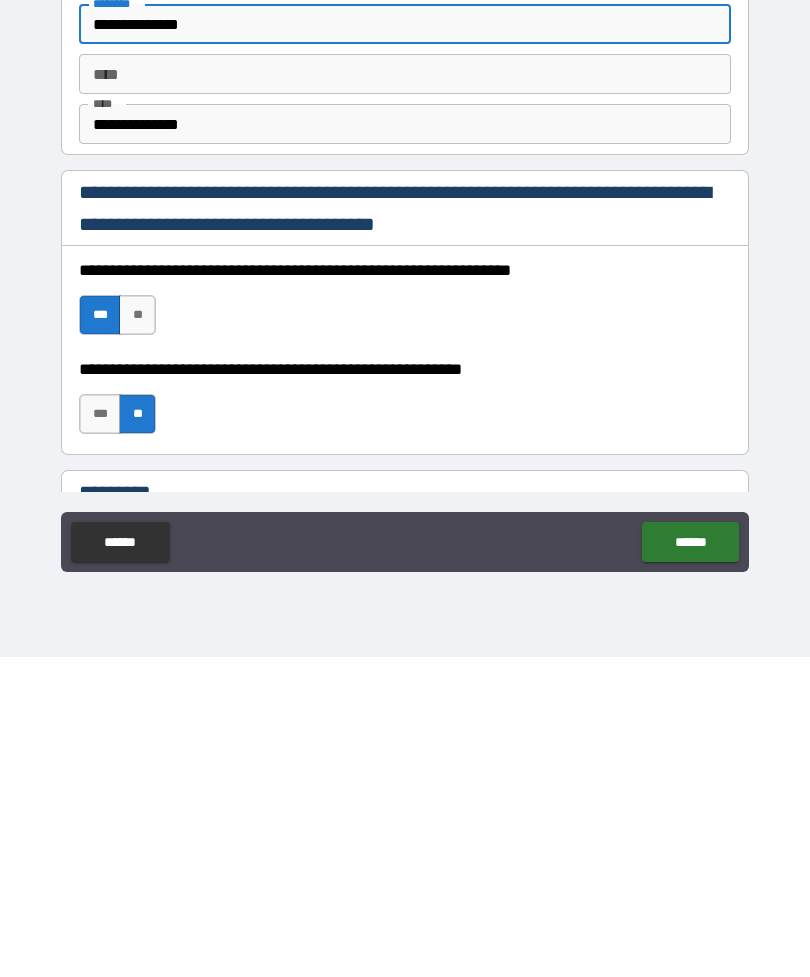 type on "**********" 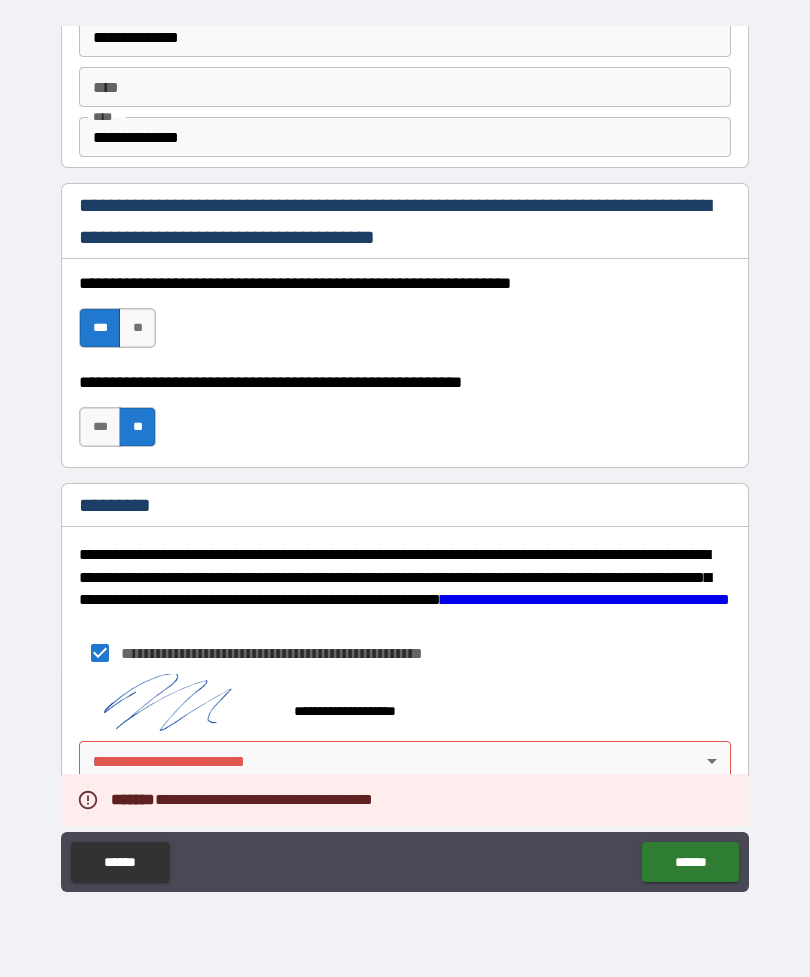 scroll, scrollTop: 2787, scrollLeft: 0, axis: vertical 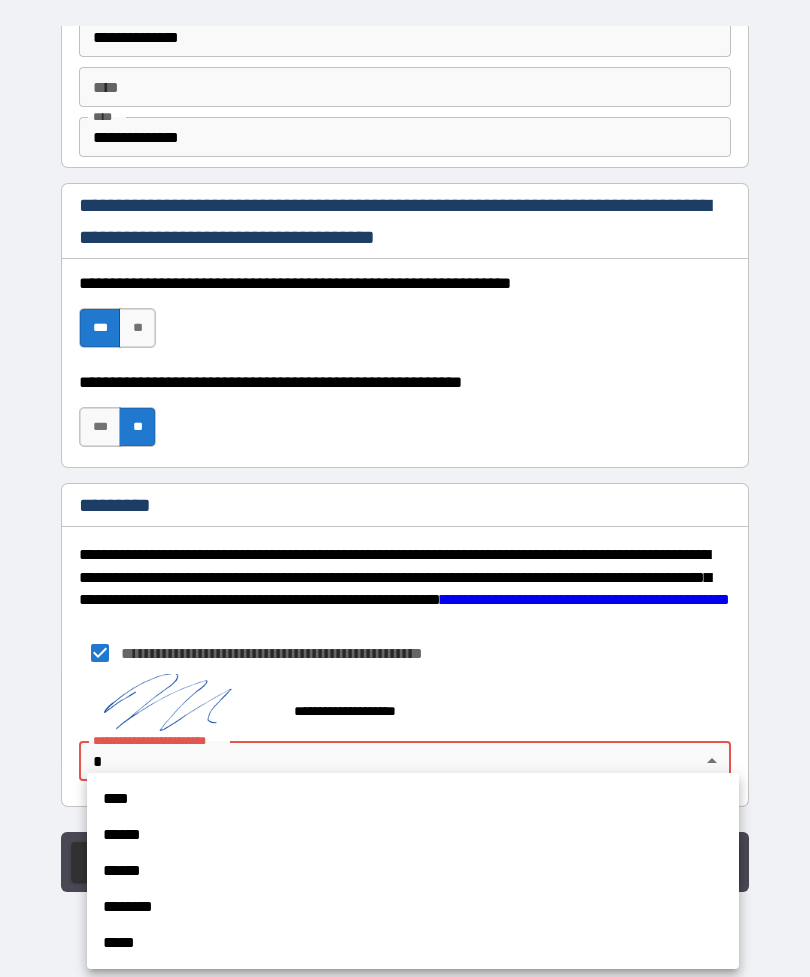 click on "******" at bounding box center [413, 835] 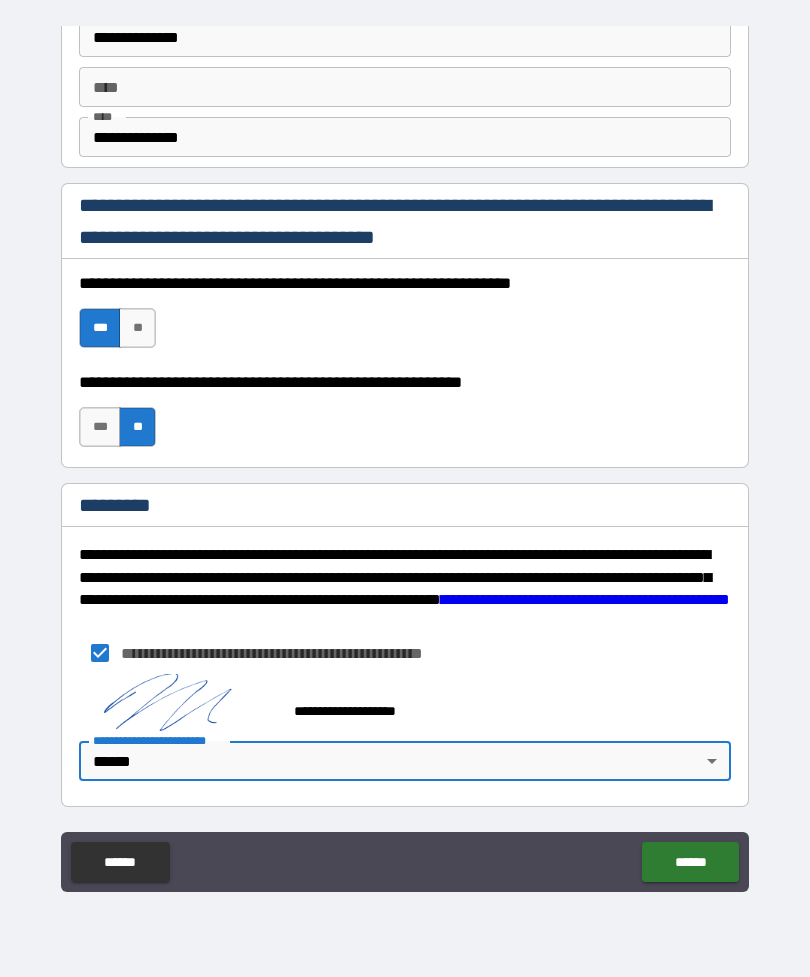 type on "*" 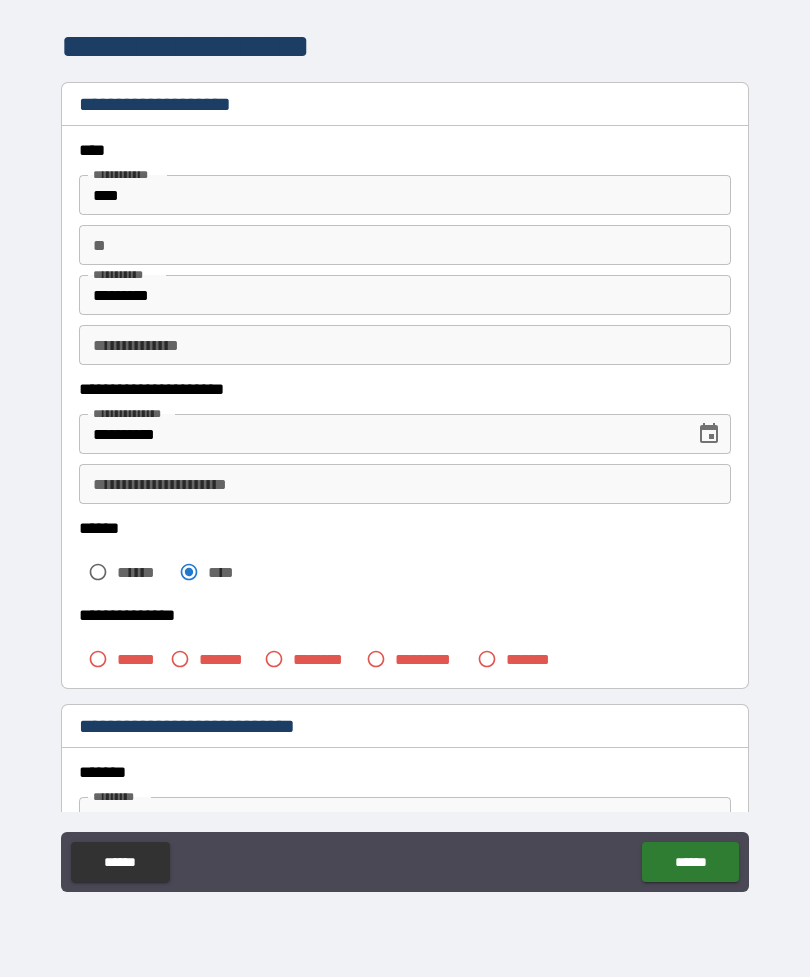 scroll, scrollTop: 0, scrollLeft: 0, axis: both 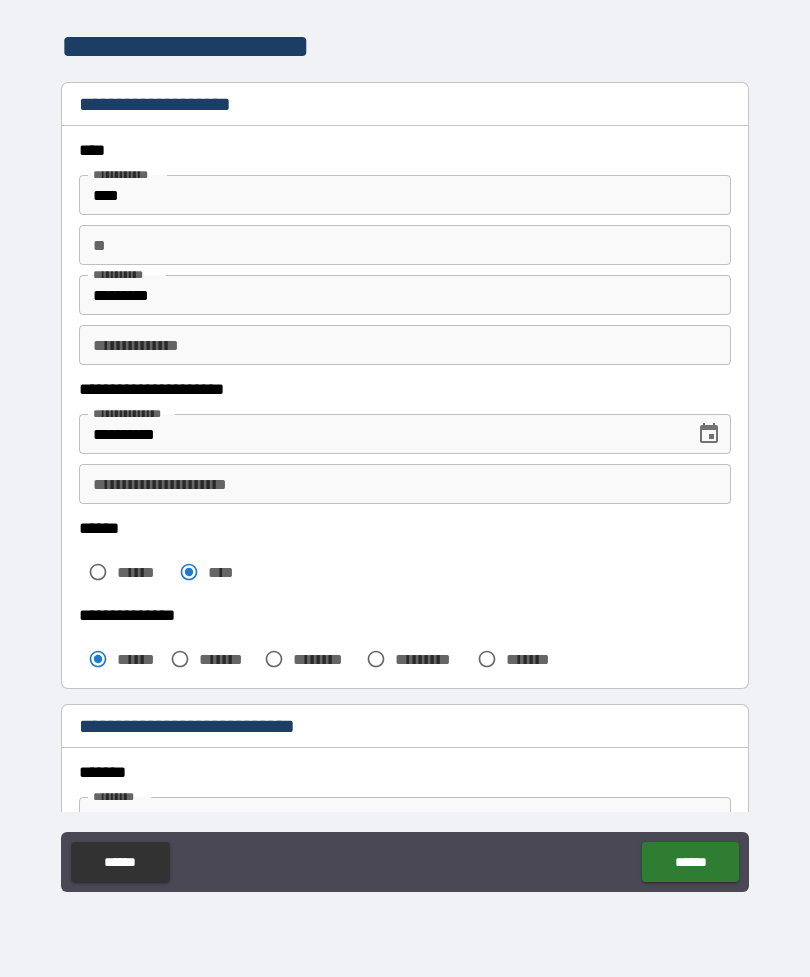 click on "******" at bounding box center [690, 862] 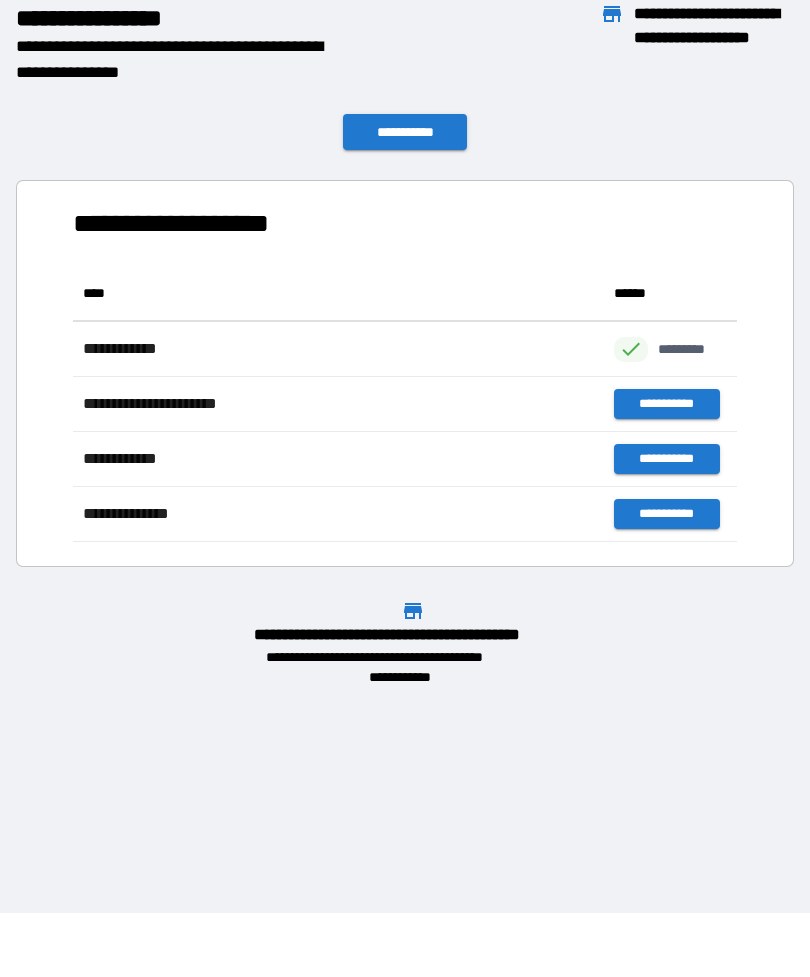scroll, scrollTop: 1, scrollLeft: 1, axis: both 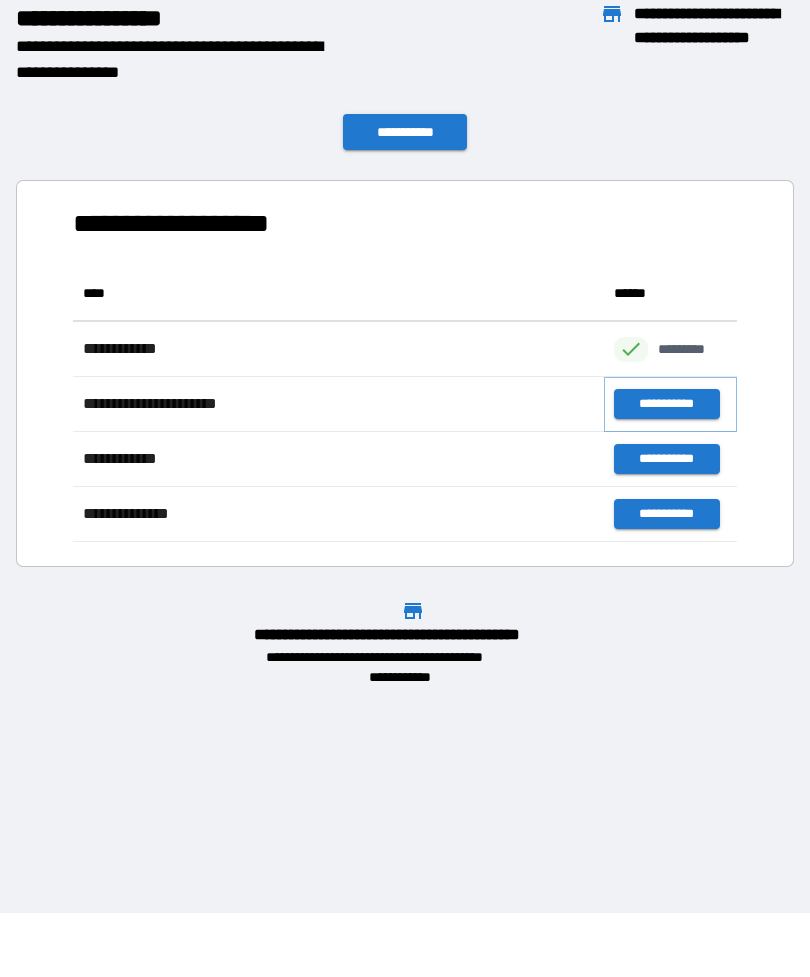 click on "**********" at bounding box center (666, 404) 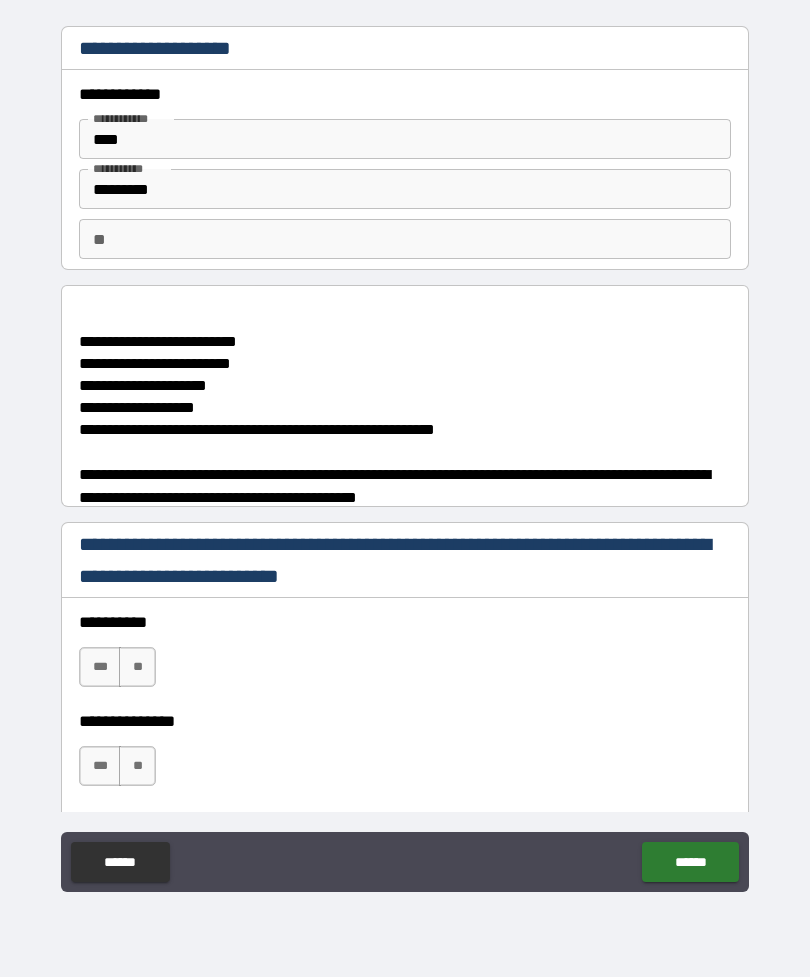 type on "*" 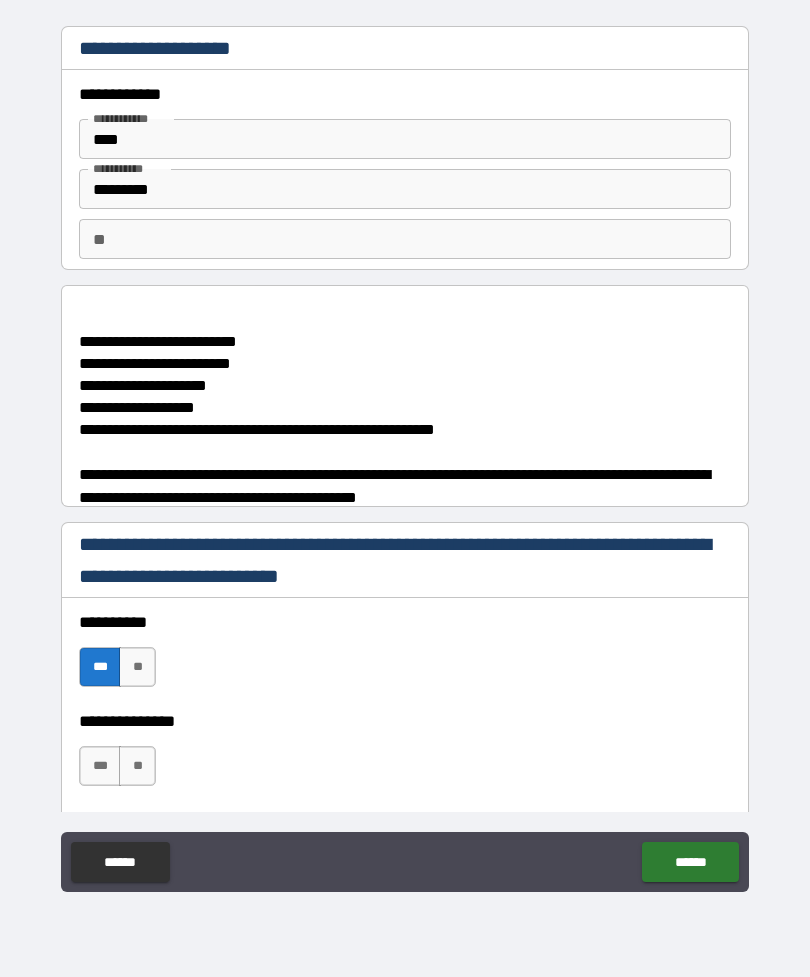 type on "*" 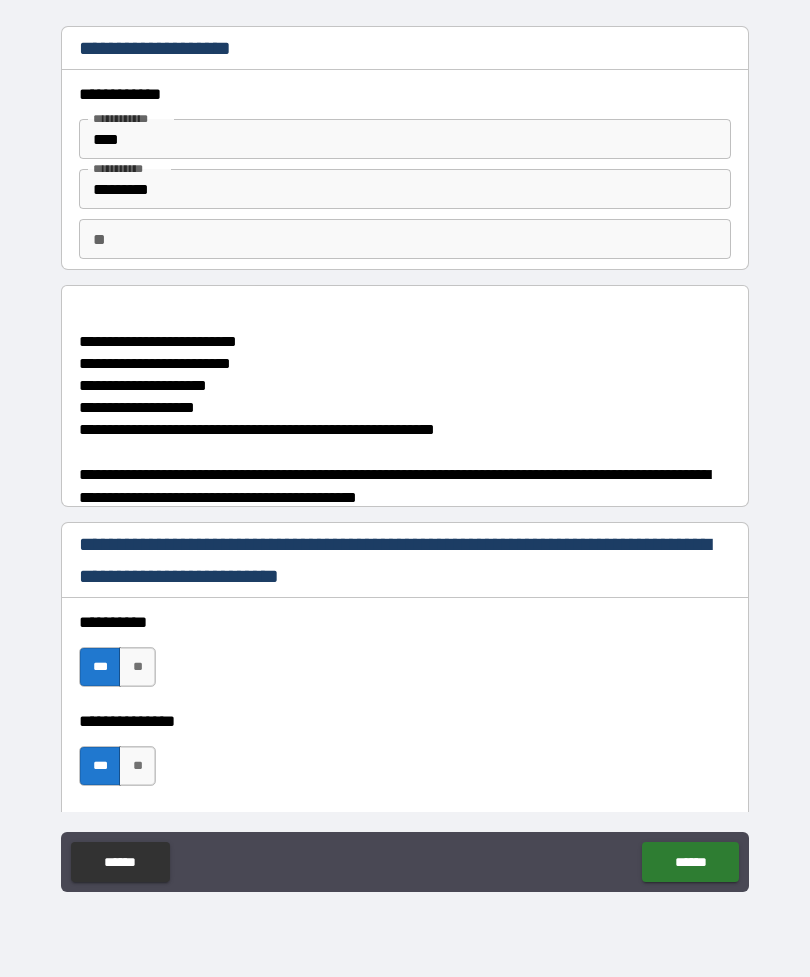 type on "*" 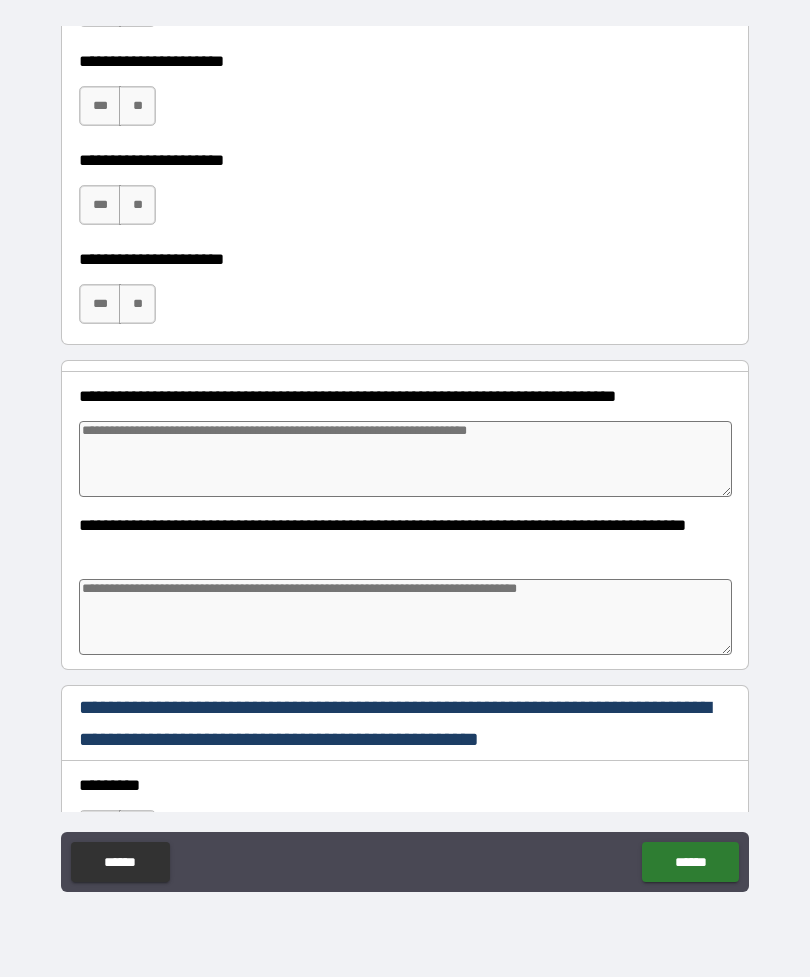 scroll, scrollTop: 765, scrollLeft: 0, axis: vertical 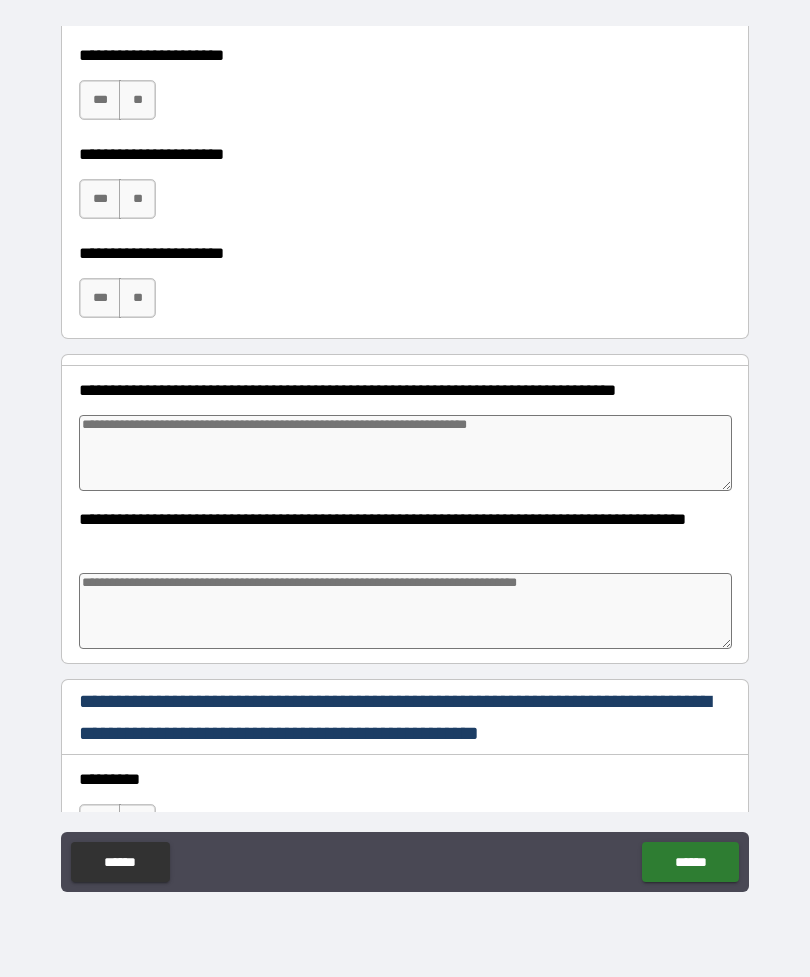 click on "***" at bounding box center (100, 100) 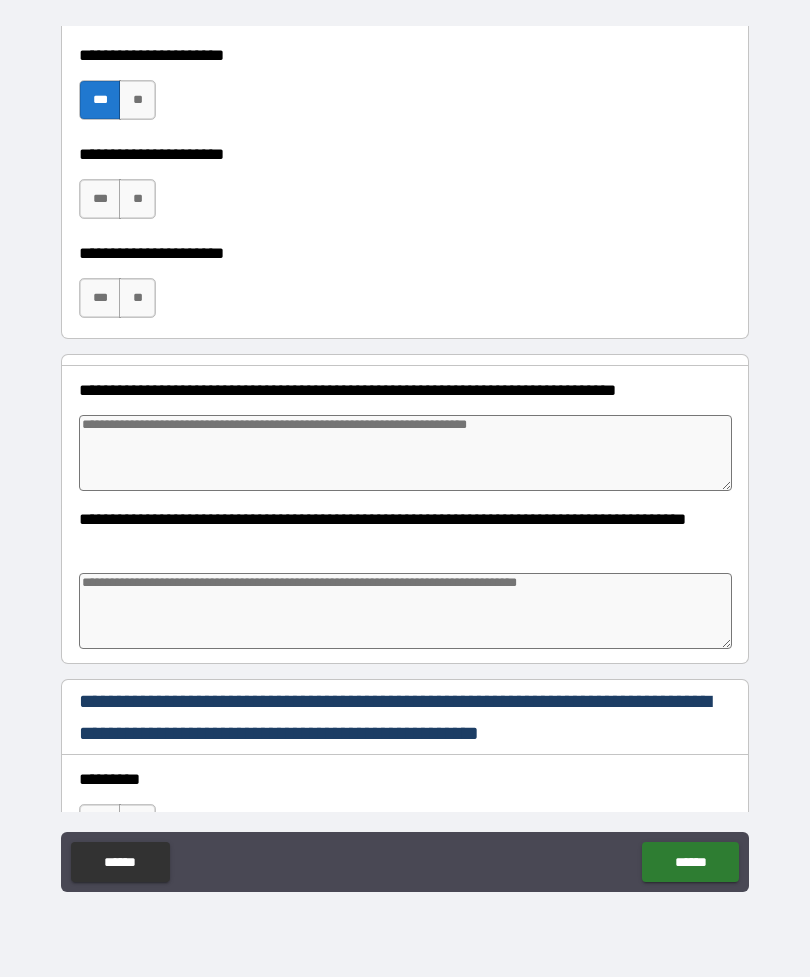 type on "*" 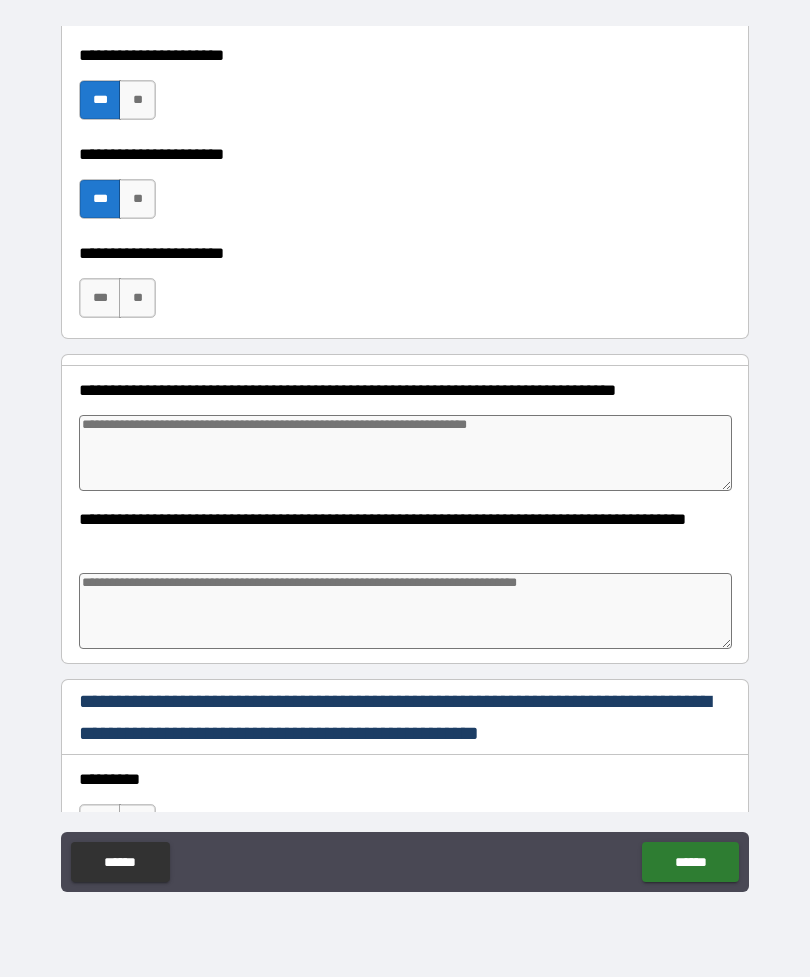 type on "*" 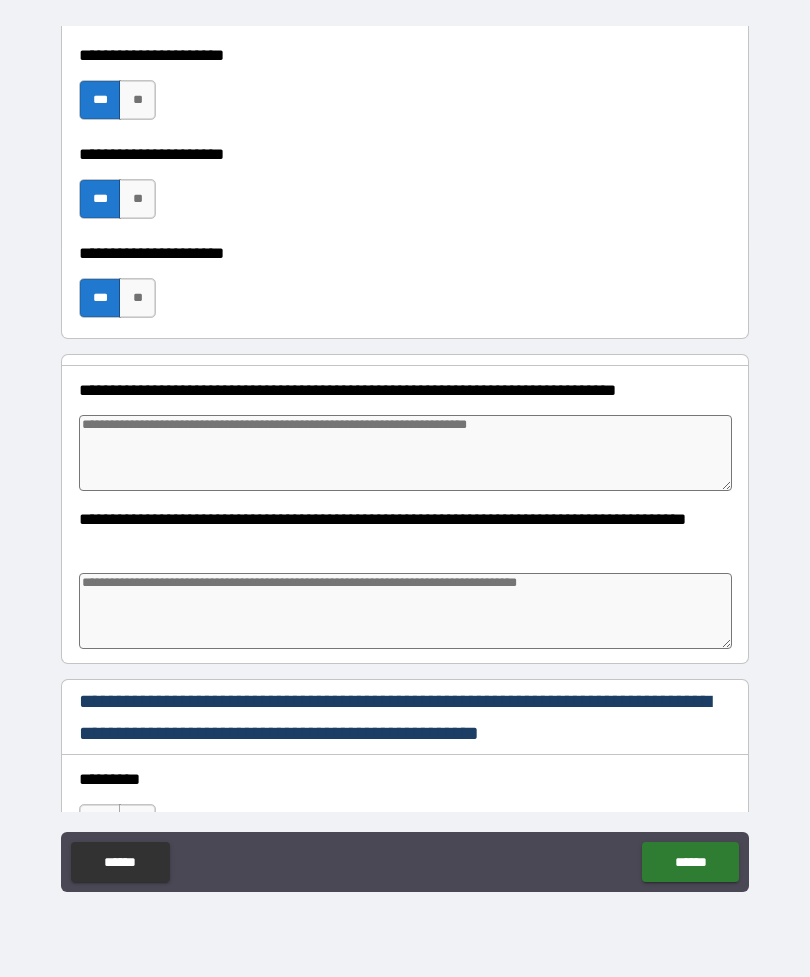 type on "*" 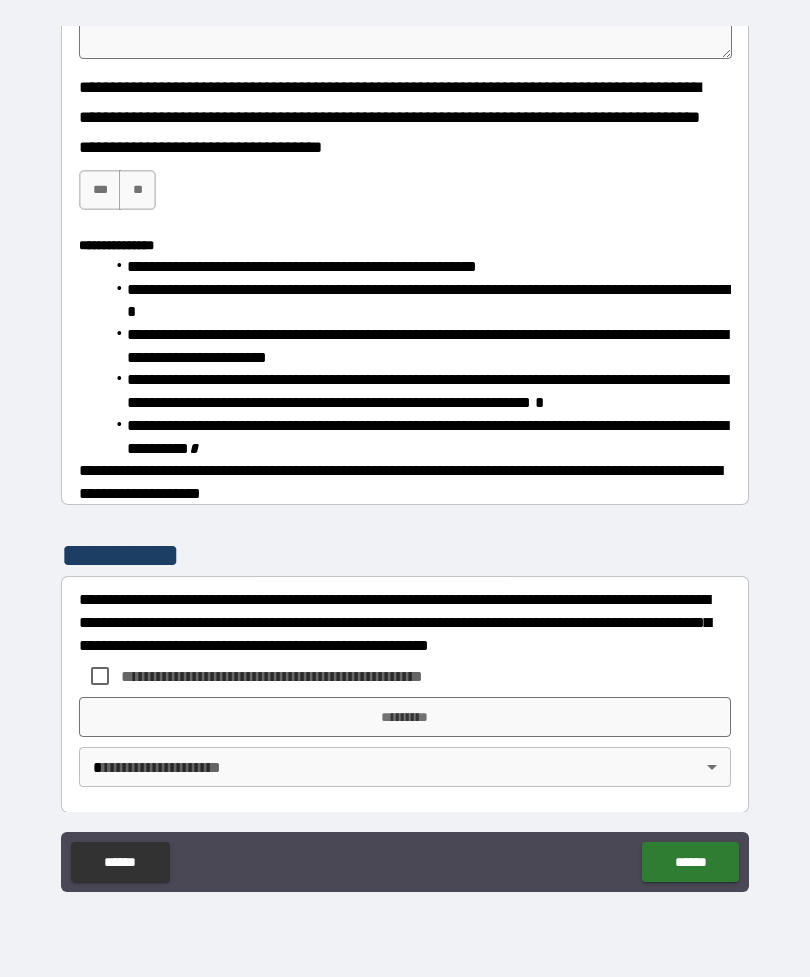 scroll, scrollTop: 2019, scrollLeft: 0, axis: vertical 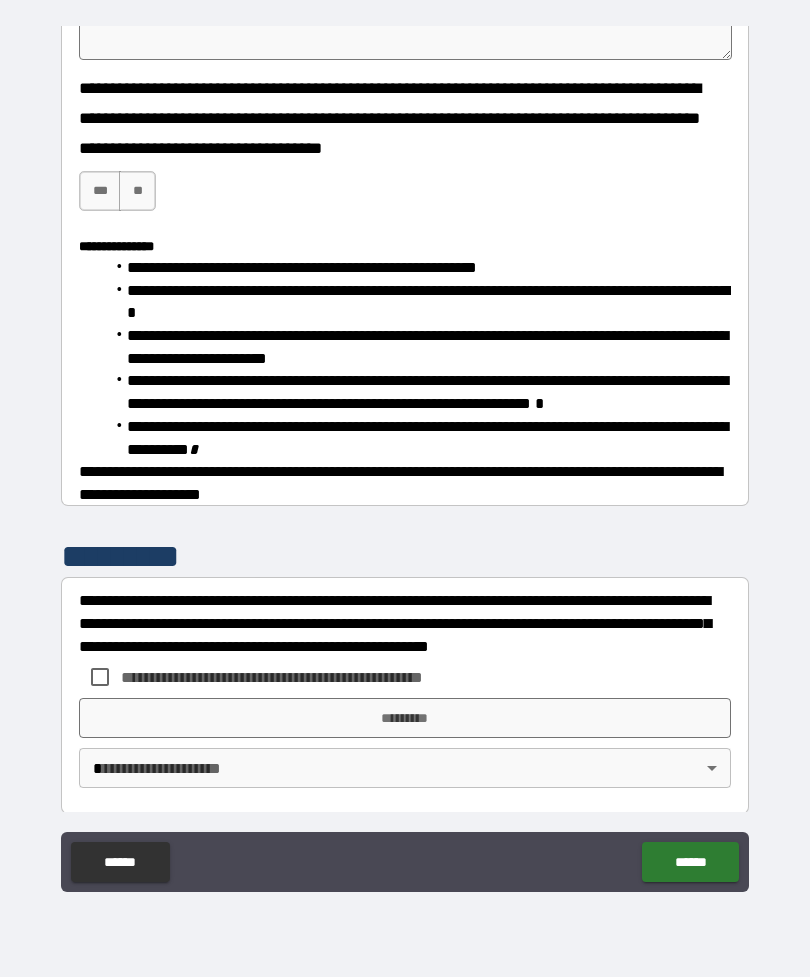 type on "*" 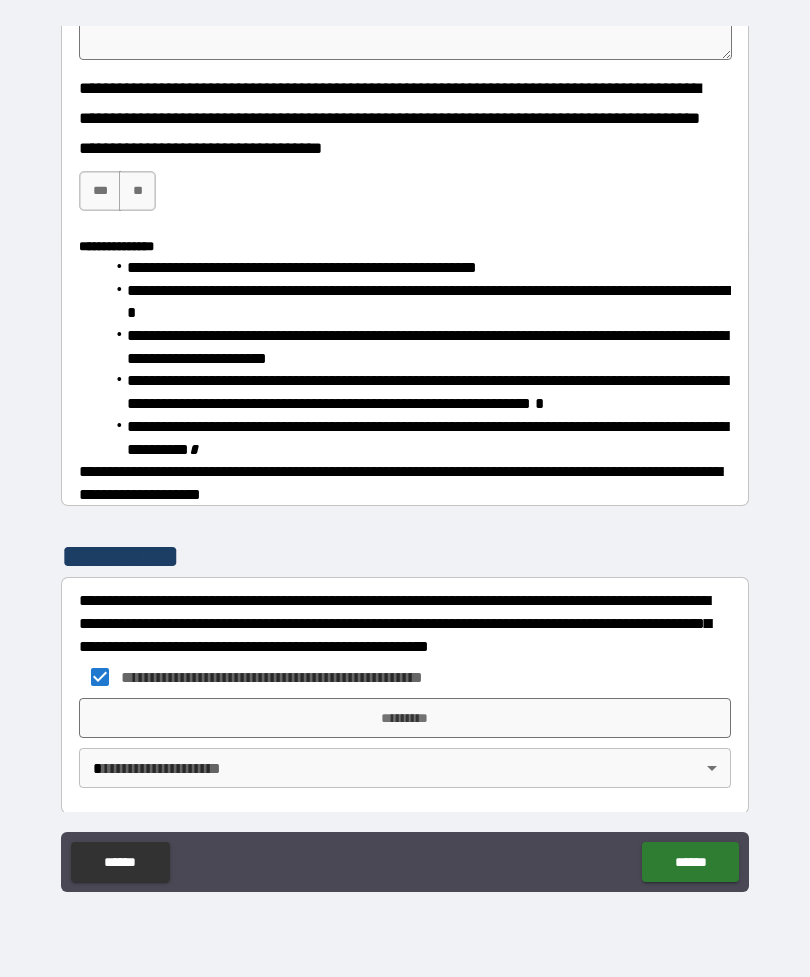 type on "*" 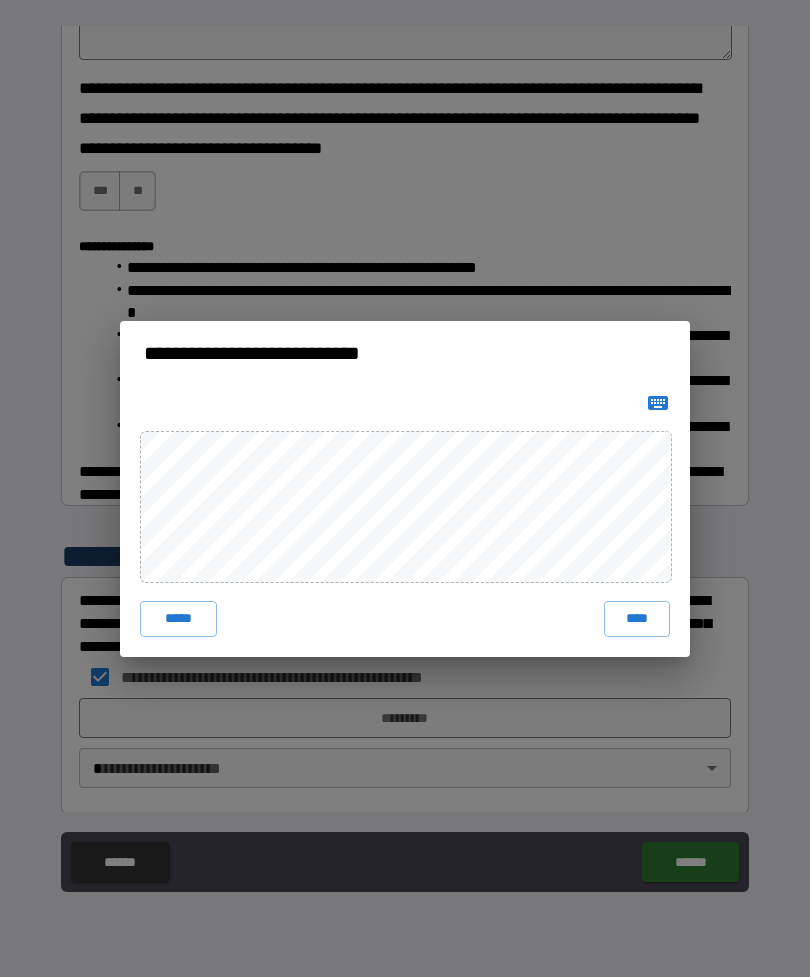 click on "****" at bounding box center [637, 619] 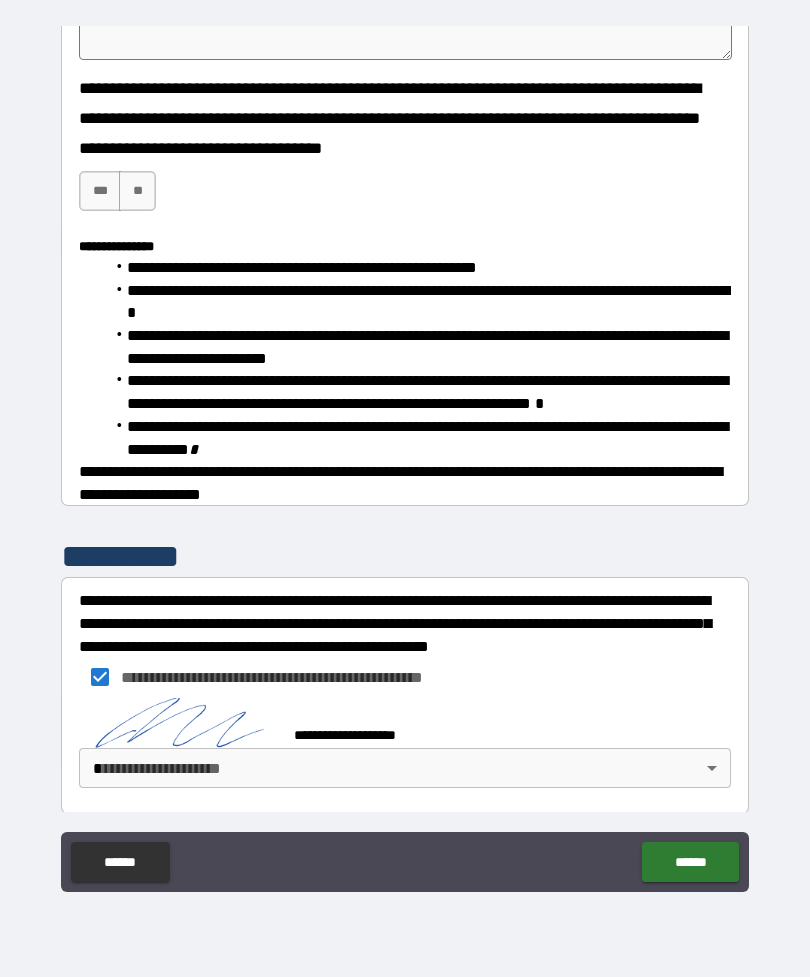 type on "*" 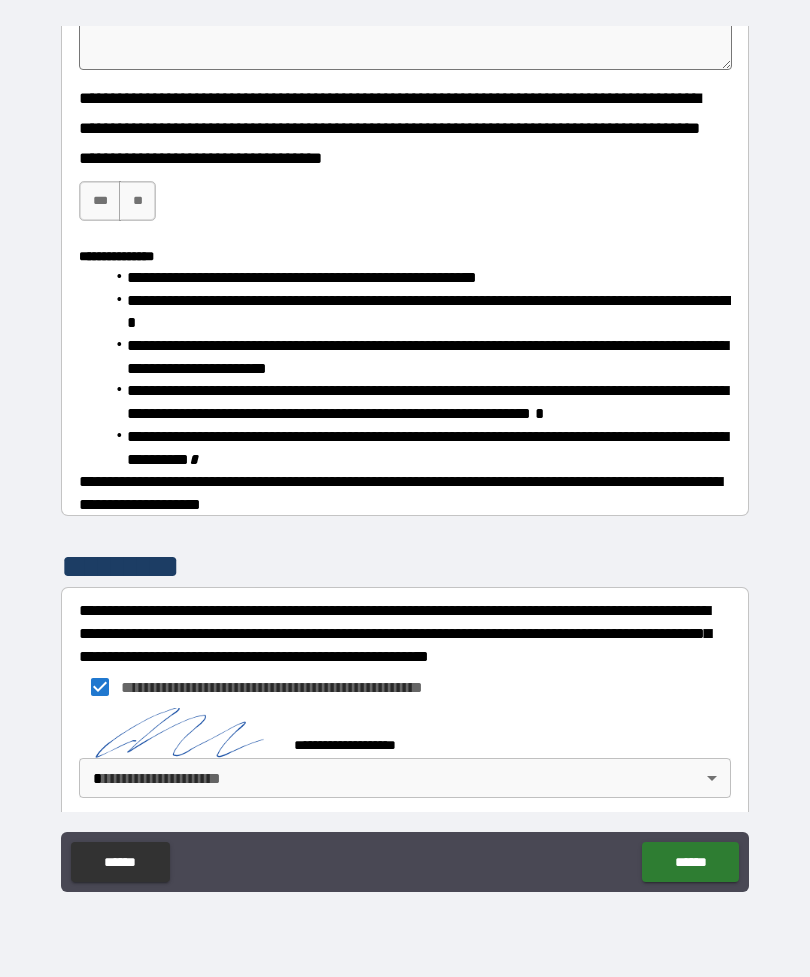 type on "*" 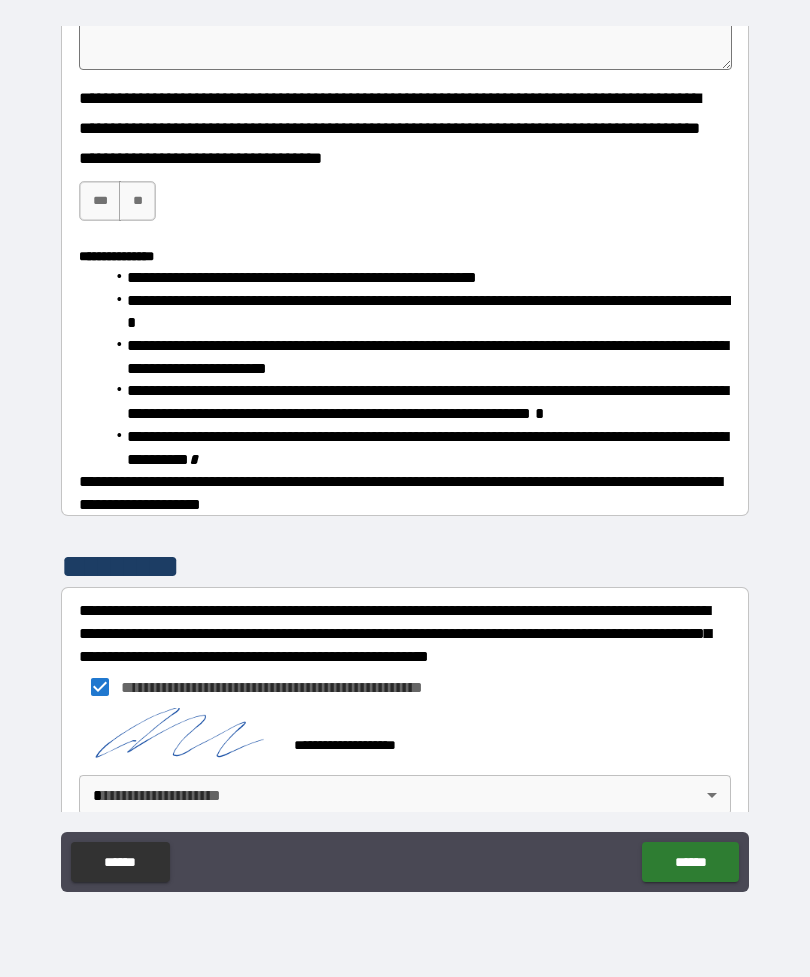 click on "**********" at bounding box center [405, 456] 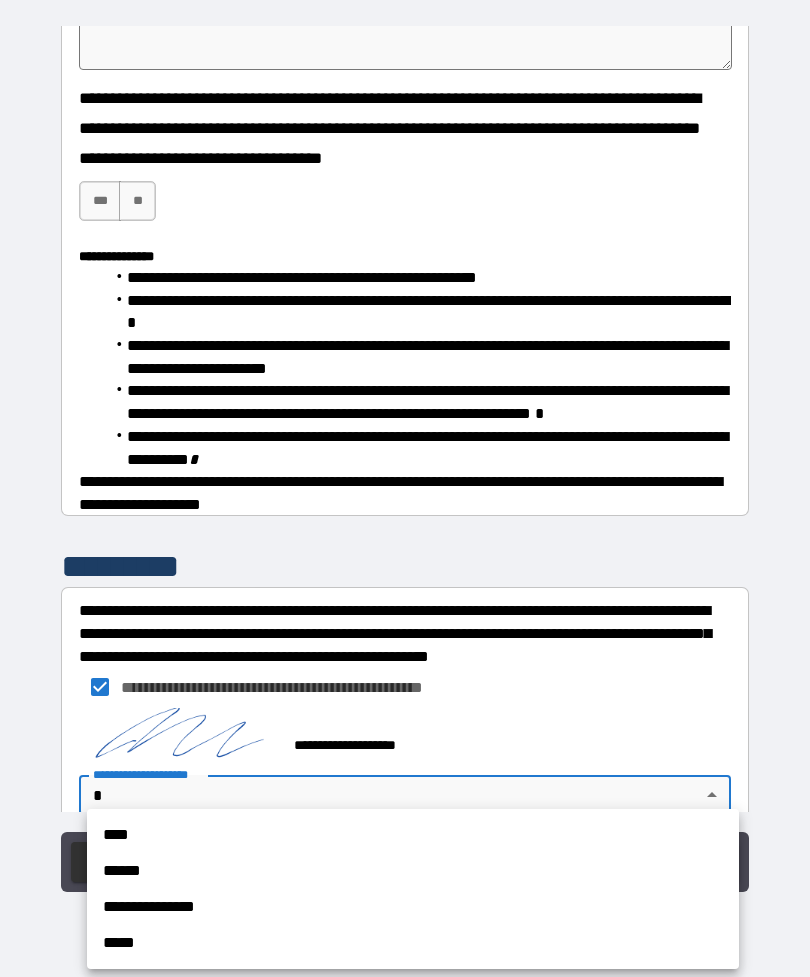 click on "****" at bounding box center [413, 835] 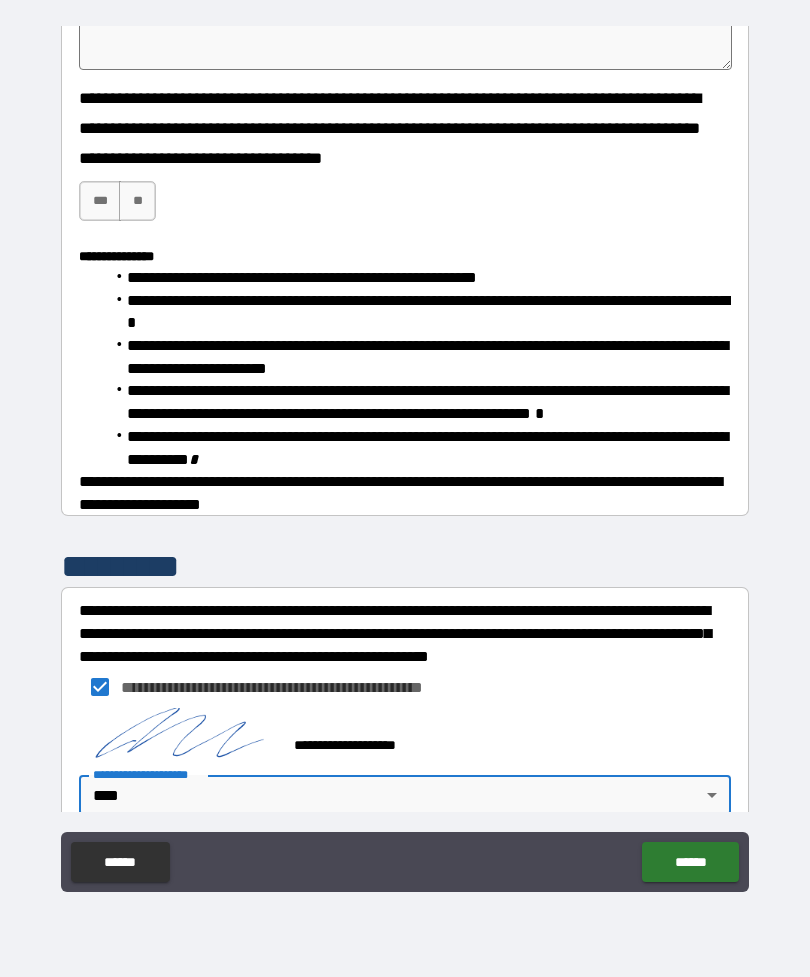 type on "*" 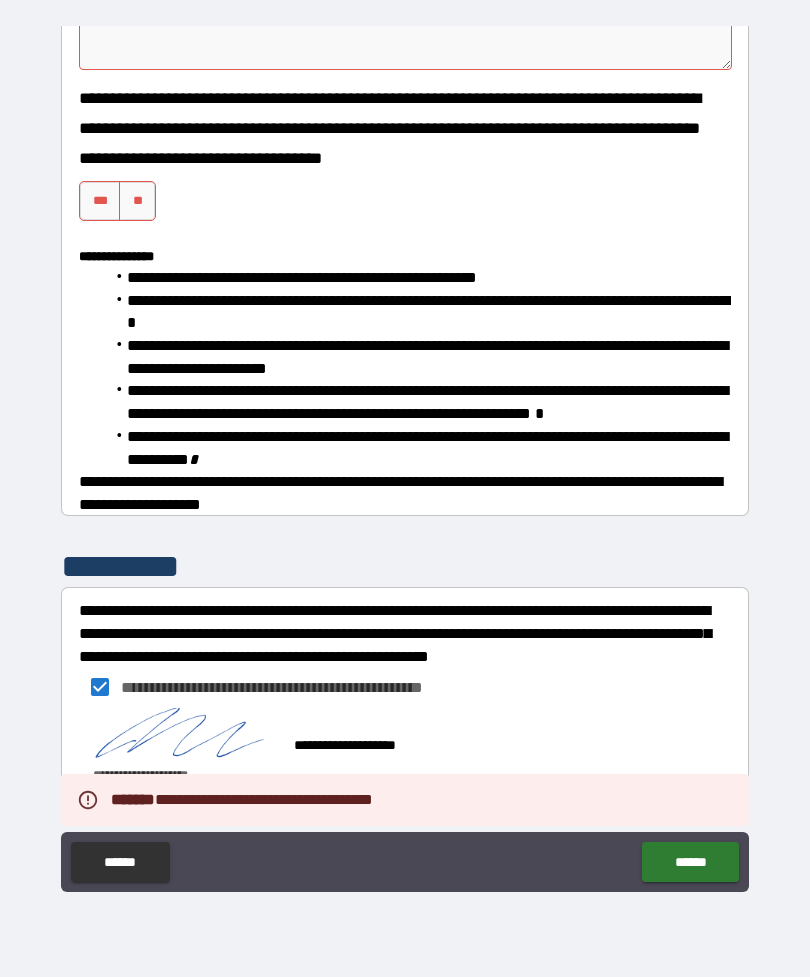 type on "*" 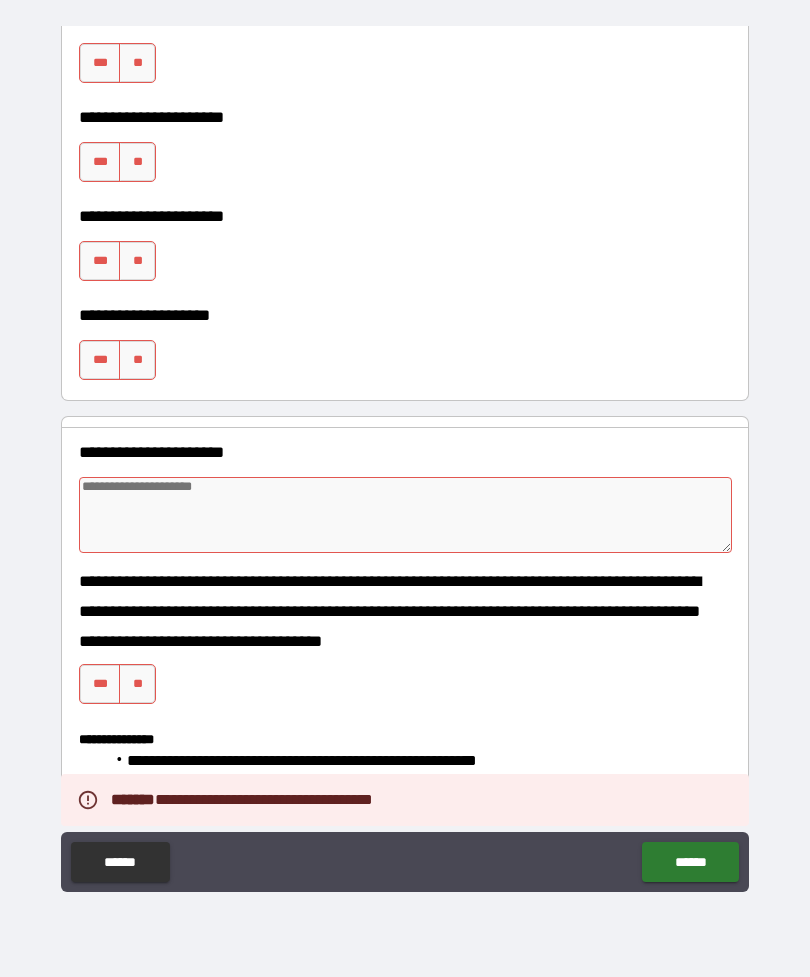 scroll, scrollTop: 1516, scrollLeft: 0, axis: vertical 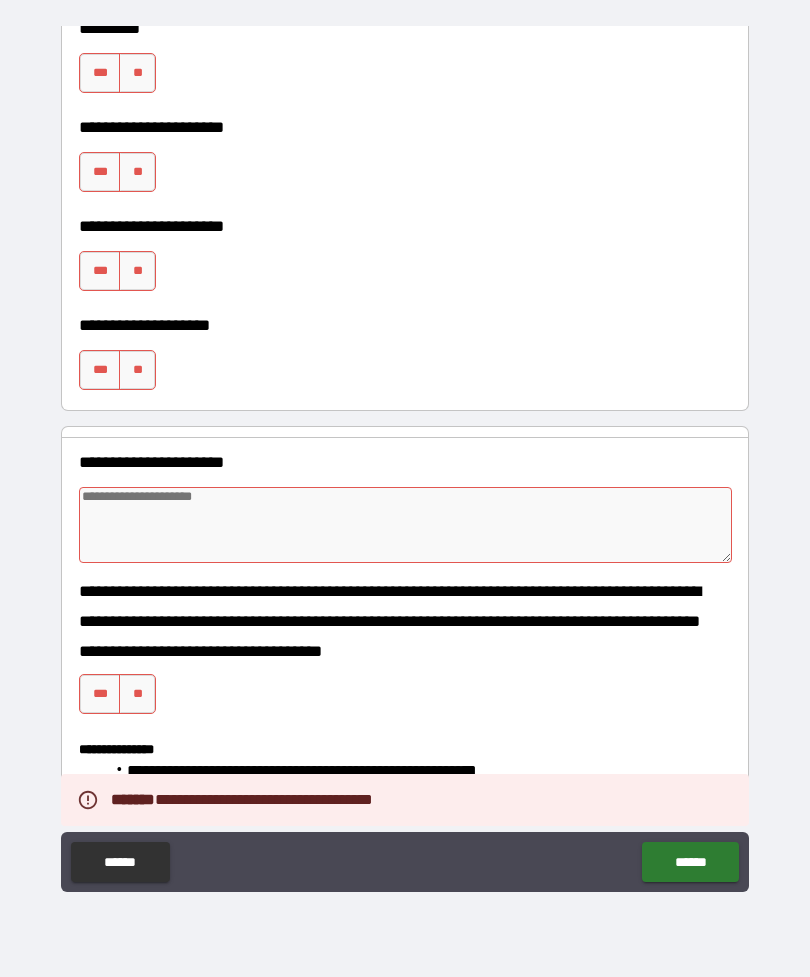 click on "**" at bounding box center (137, 694) 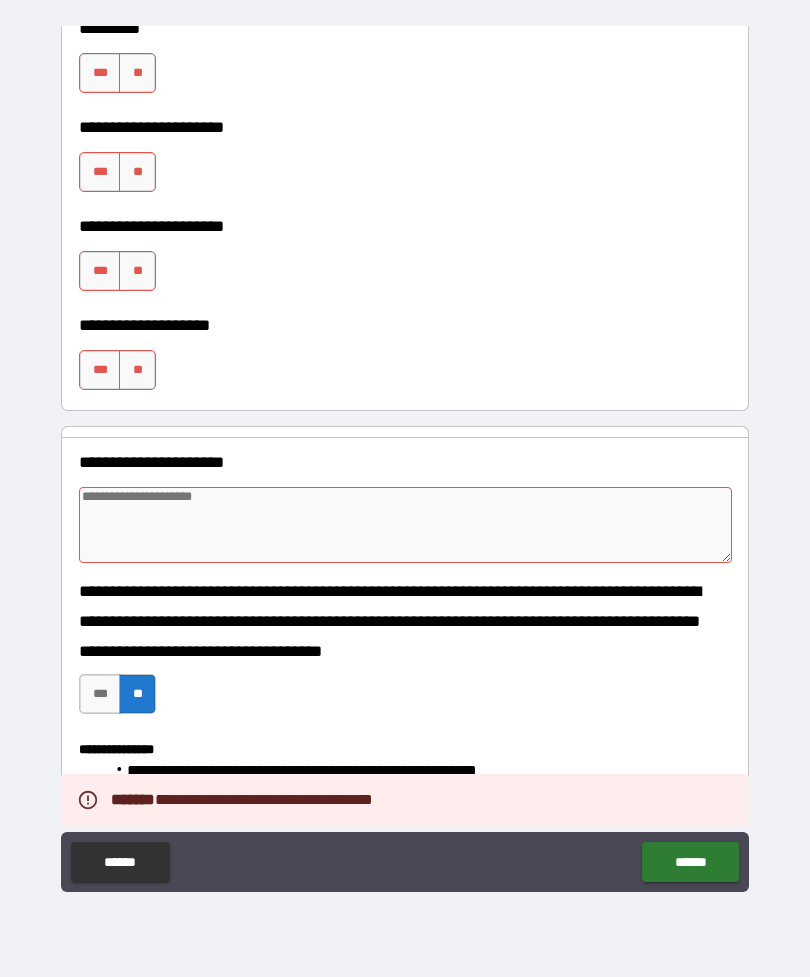type on "*" 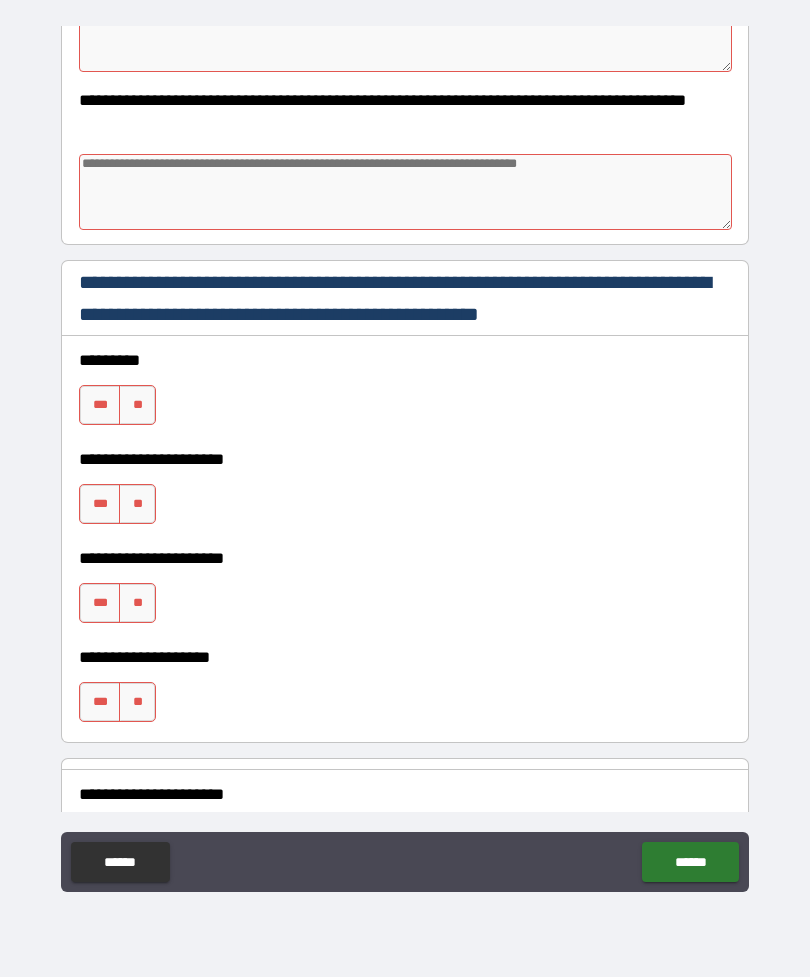 scroll, scrollTop: 1185, scrollLeft: 0, axis: vertical 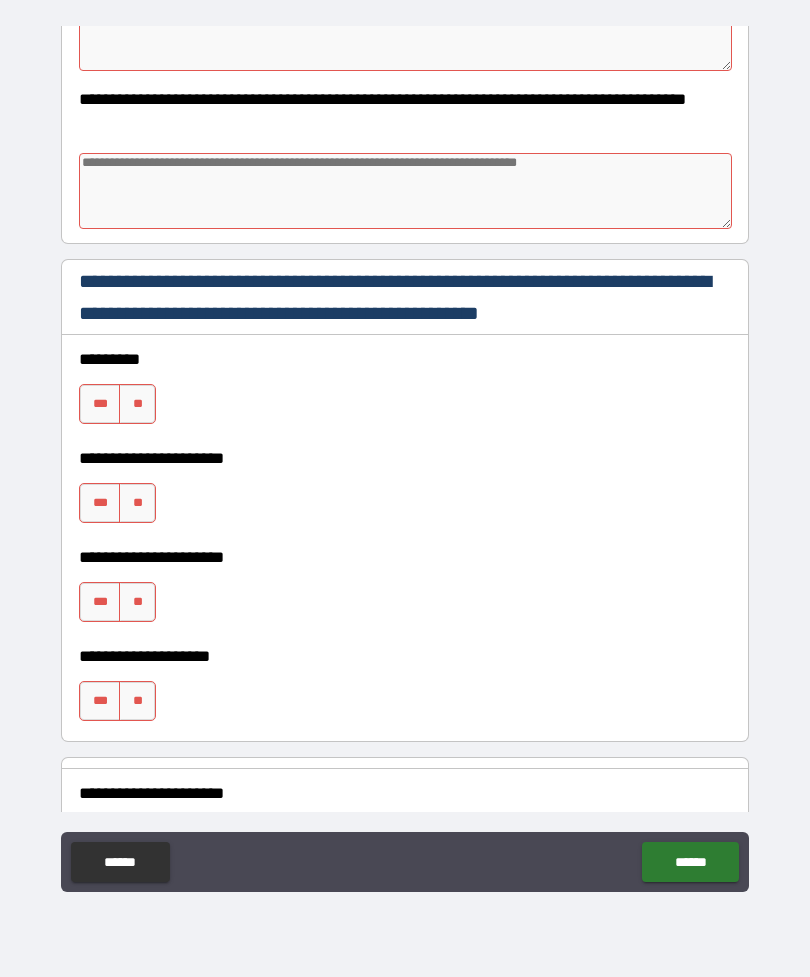 click on "**" at bounding box center [137, 701] 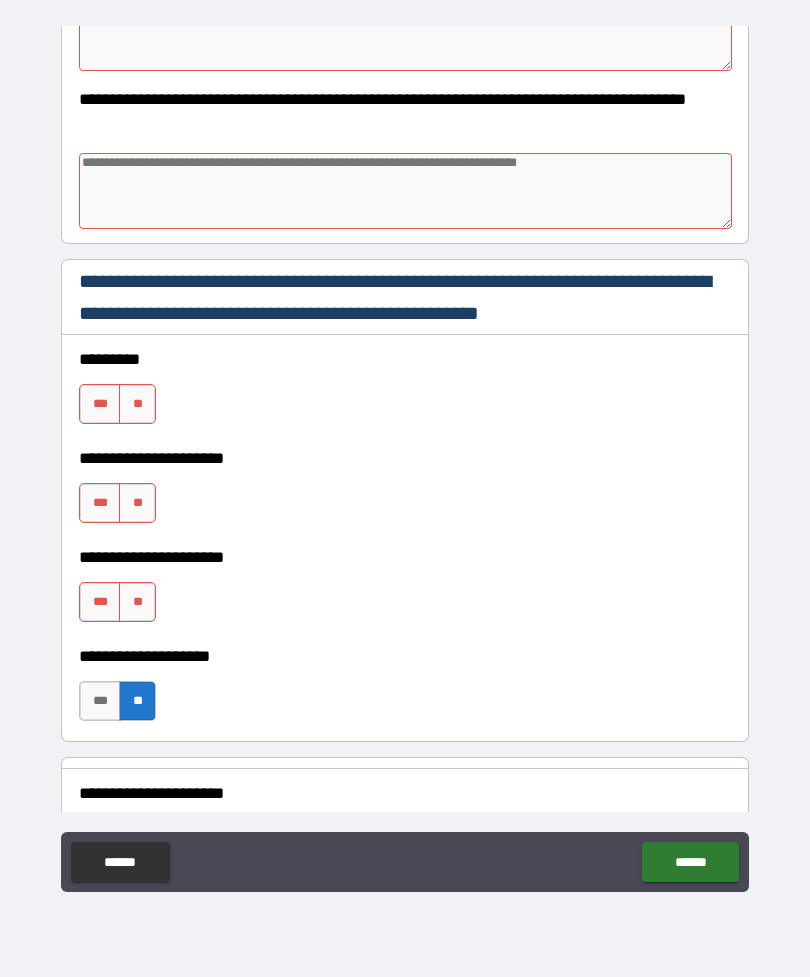 type on "*" 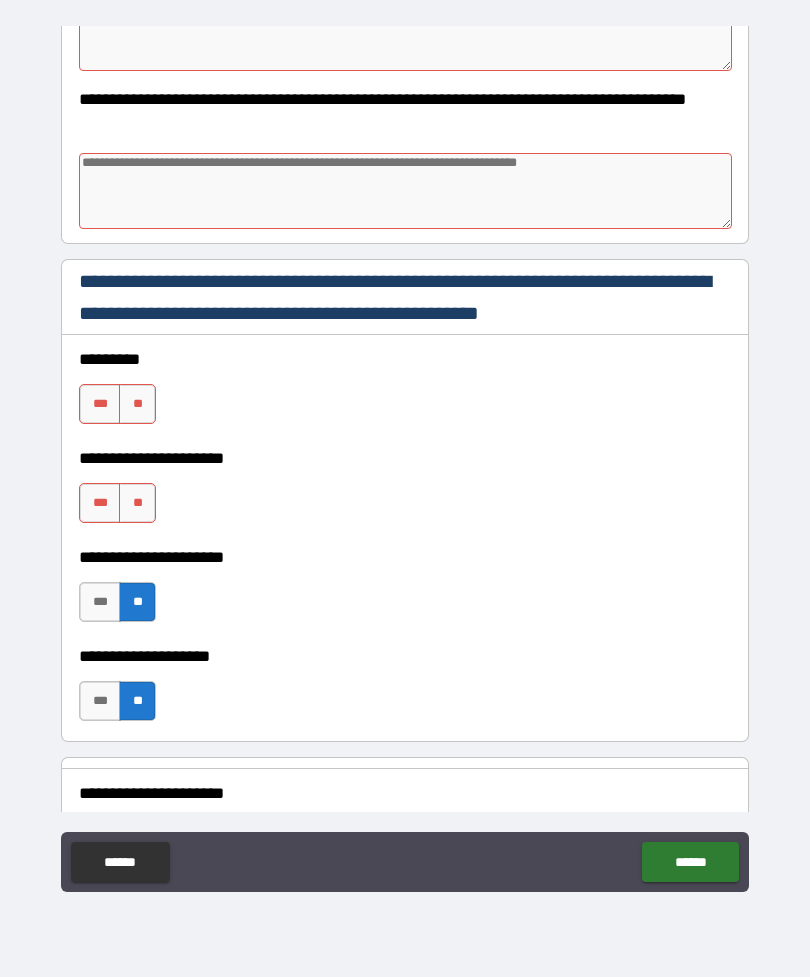 type on "*" 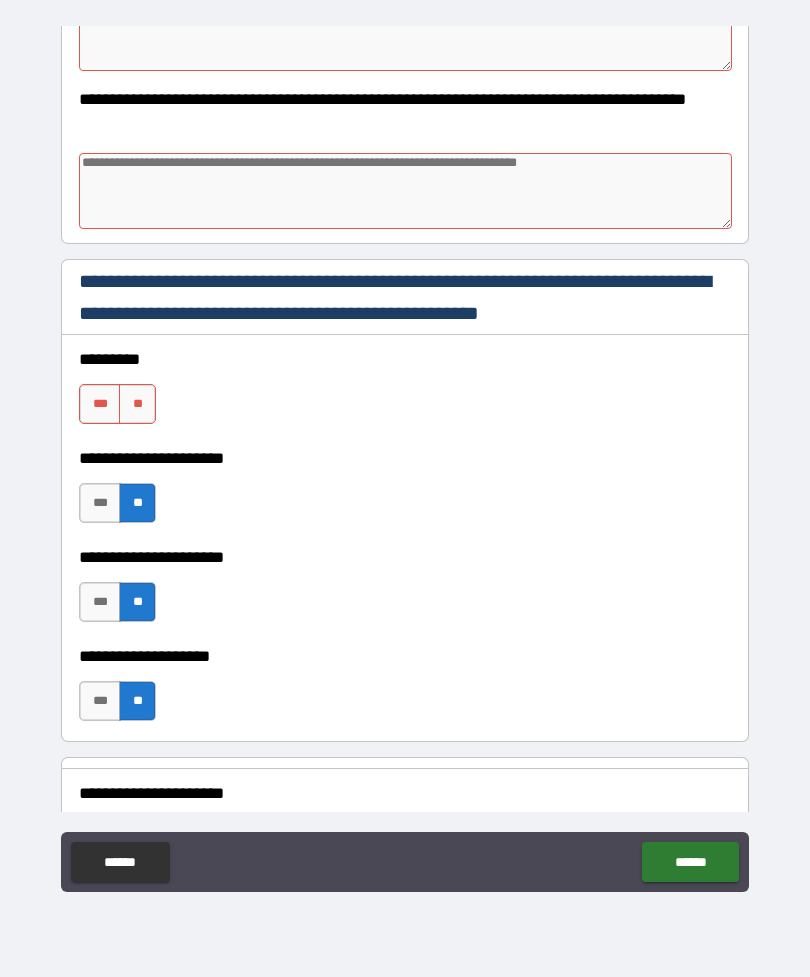 type on "*" 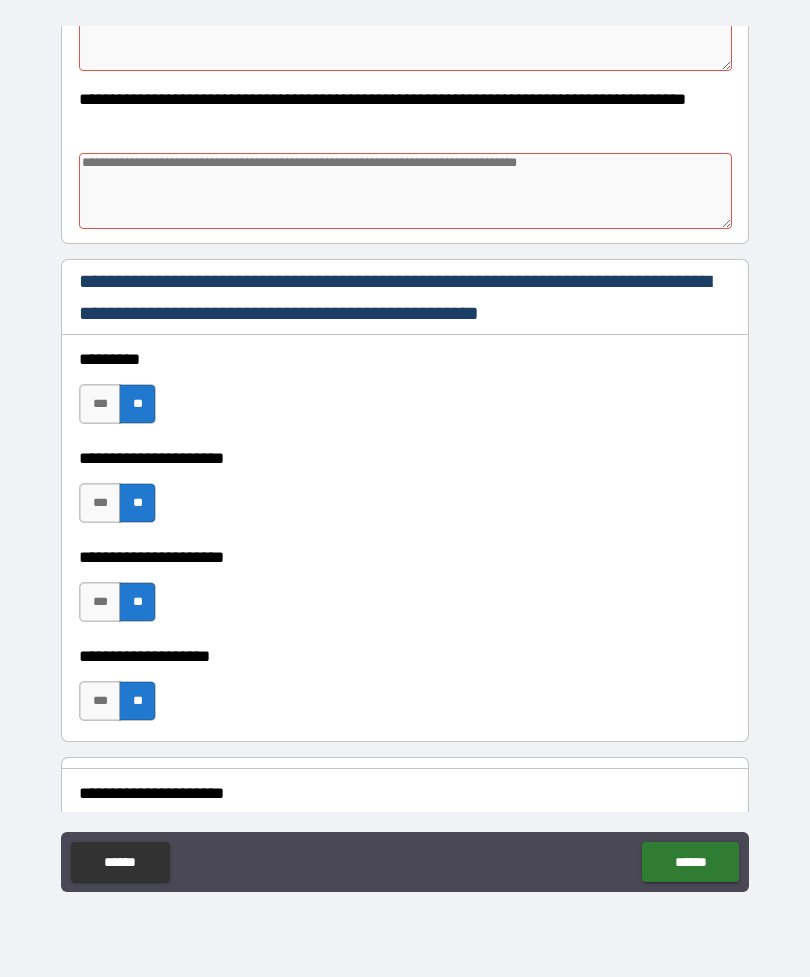 type on "*" 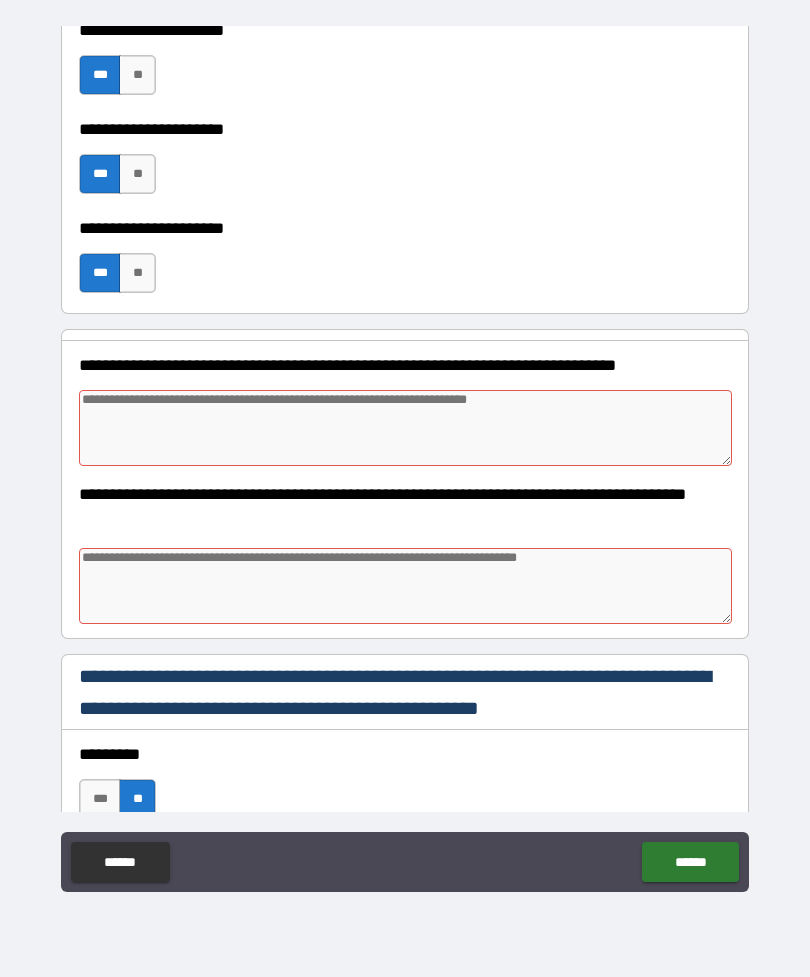 scroll, scrollTop: 792, scrollLeft: 0, axis: vertical 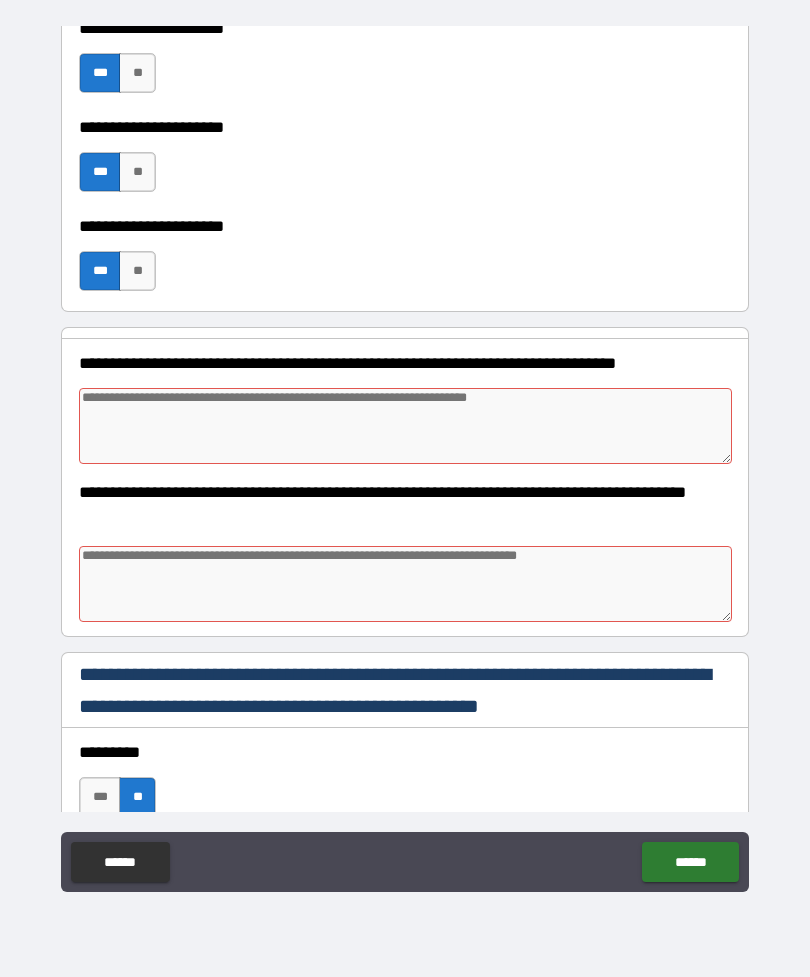 click at bounding box center [405, 426] 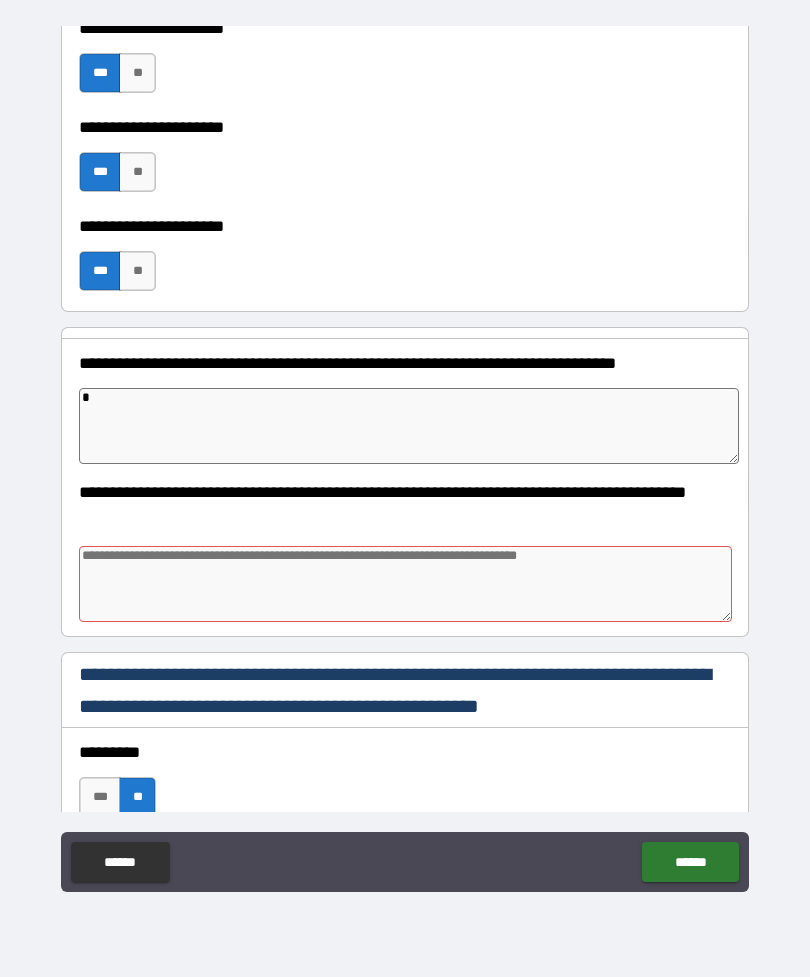 type on "*" 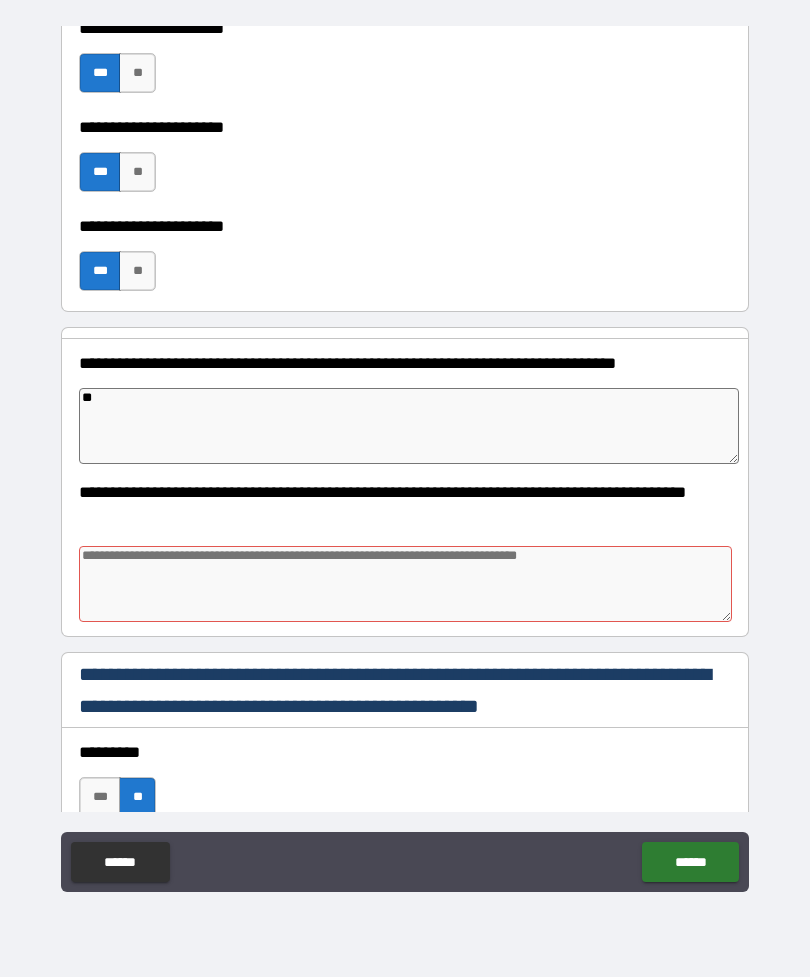 type on "*" 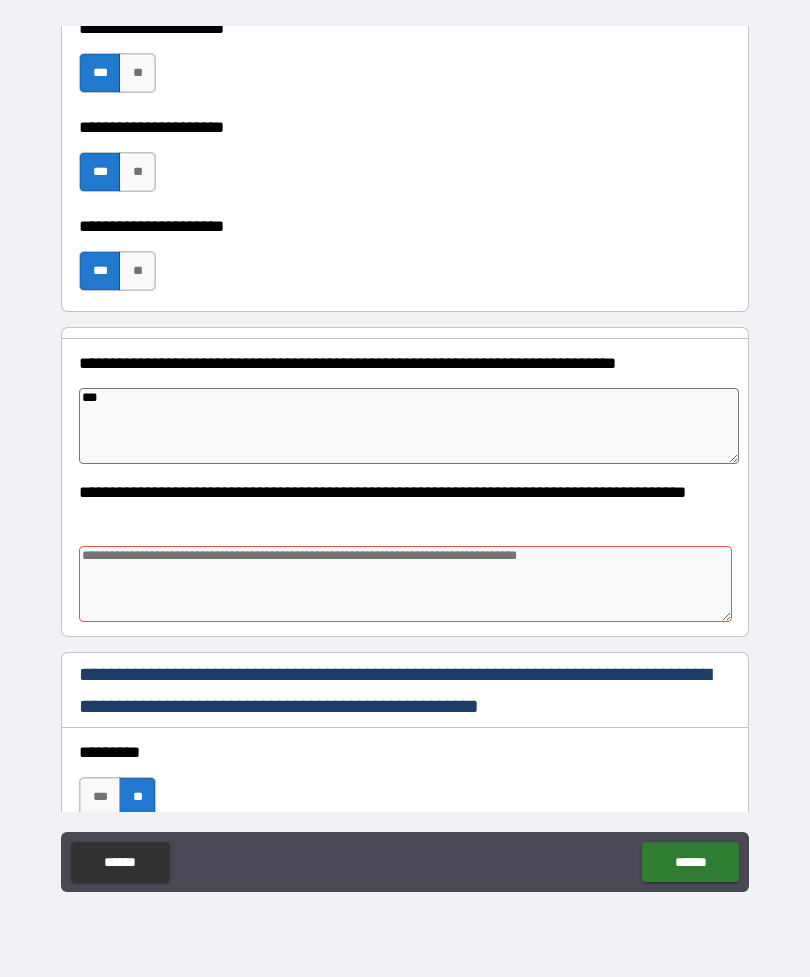 type on "****" 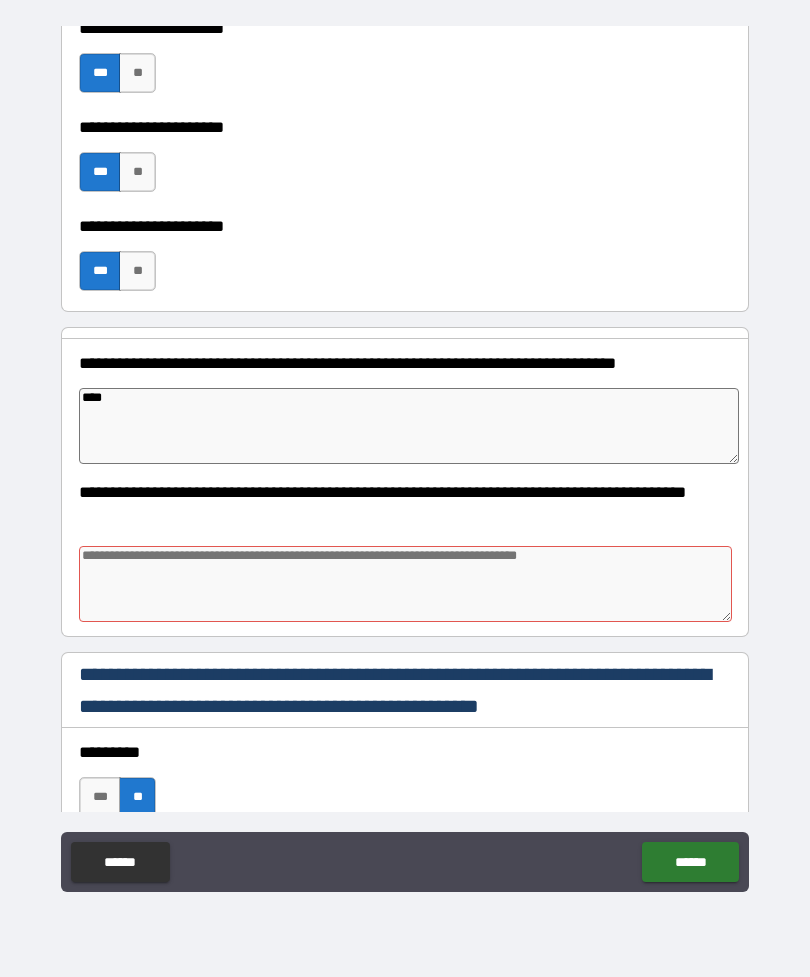 type on "*" 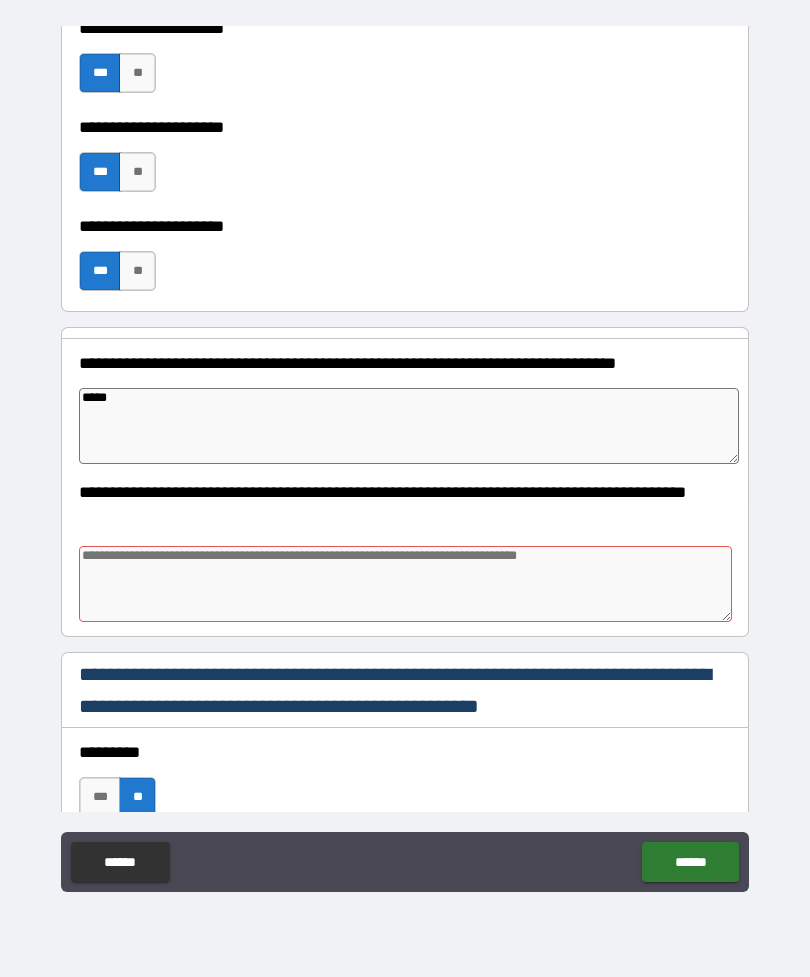 type on "*" 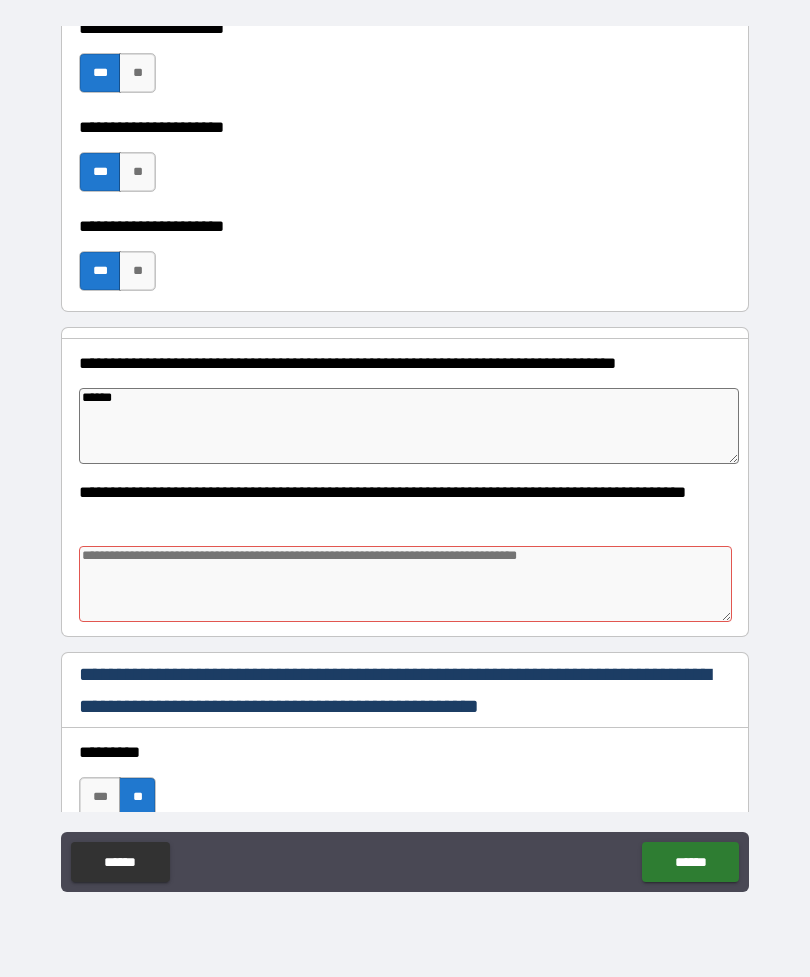 type on "*" 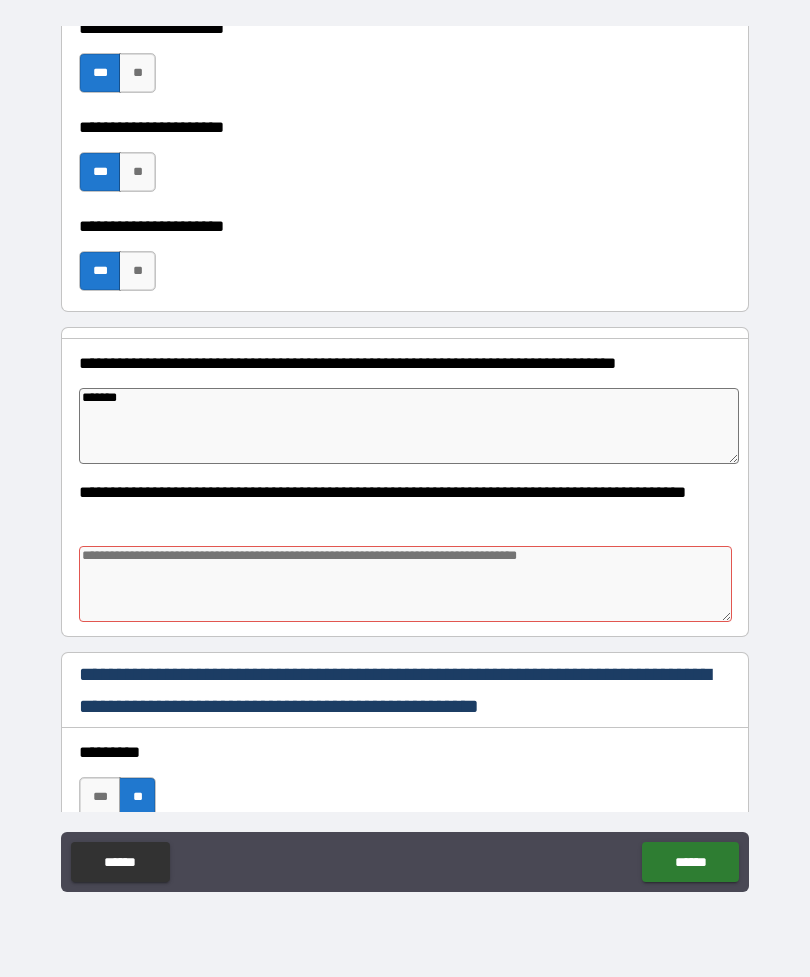 type on "*" 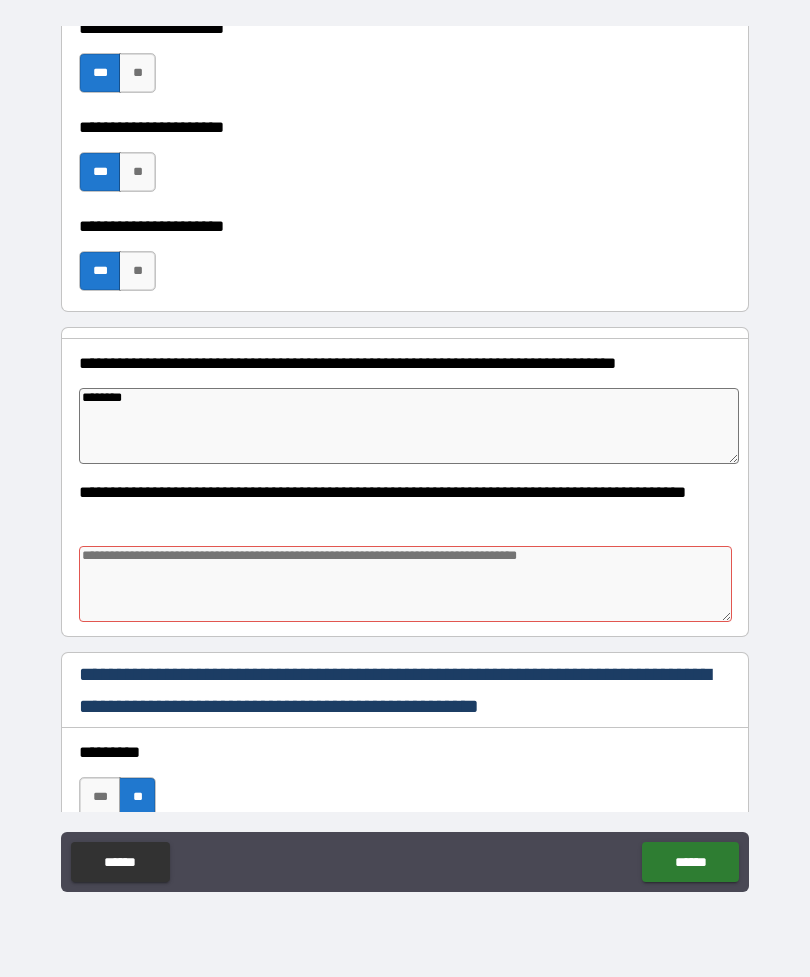 type on "*" 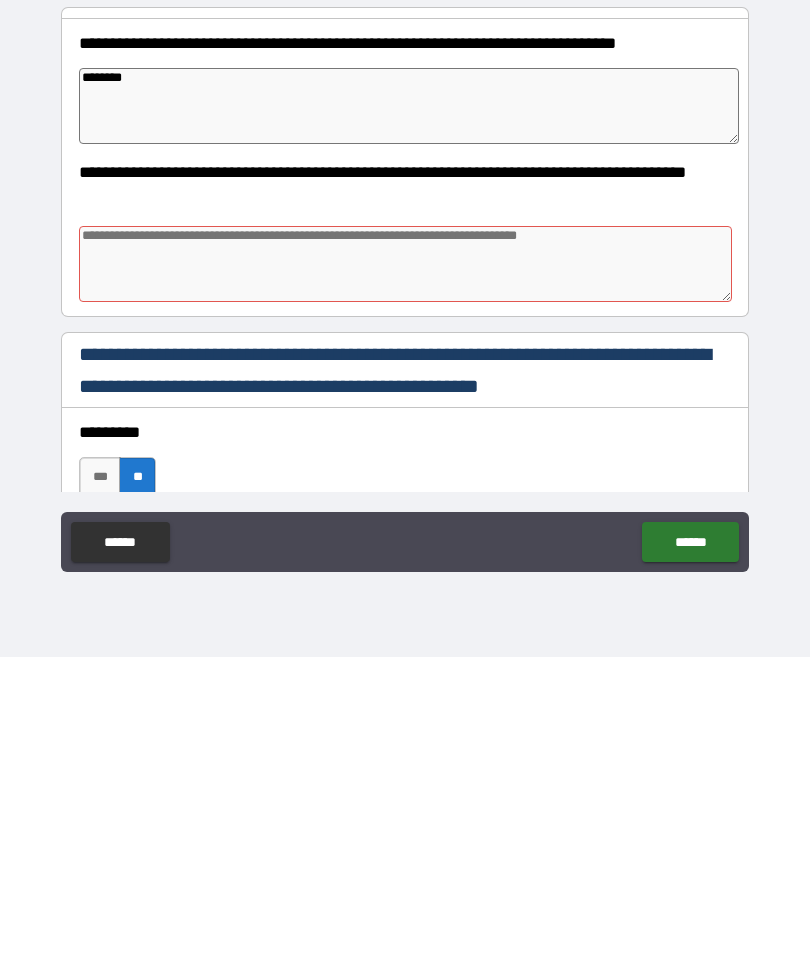 type on "*******" 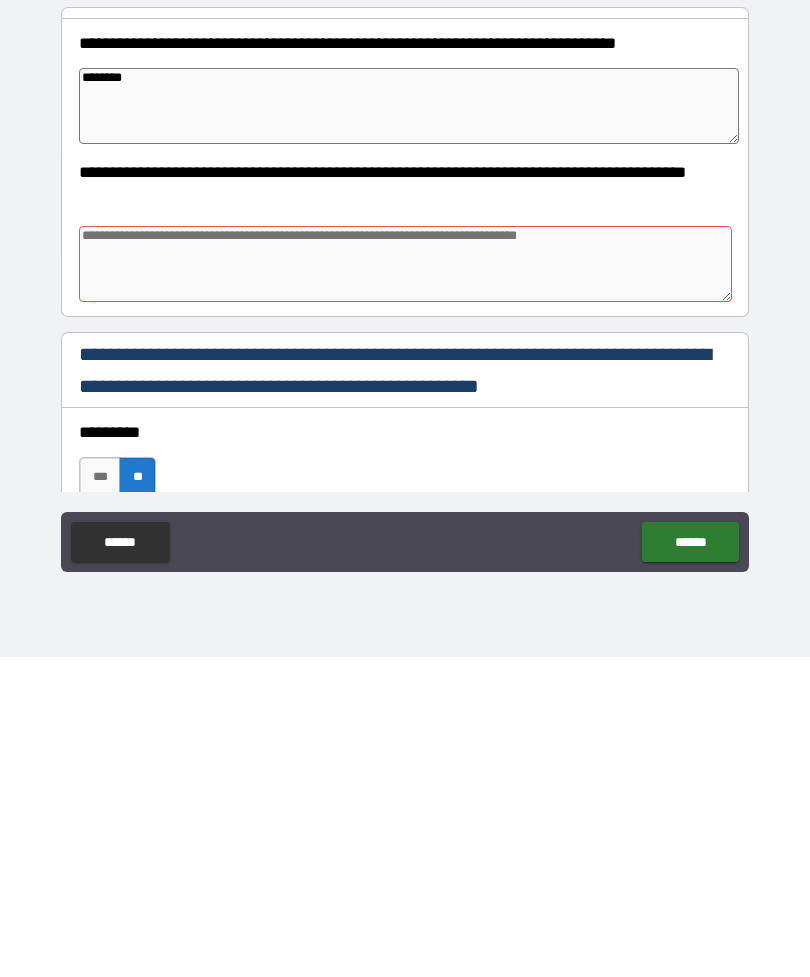 click at bounding box center [405, 584] 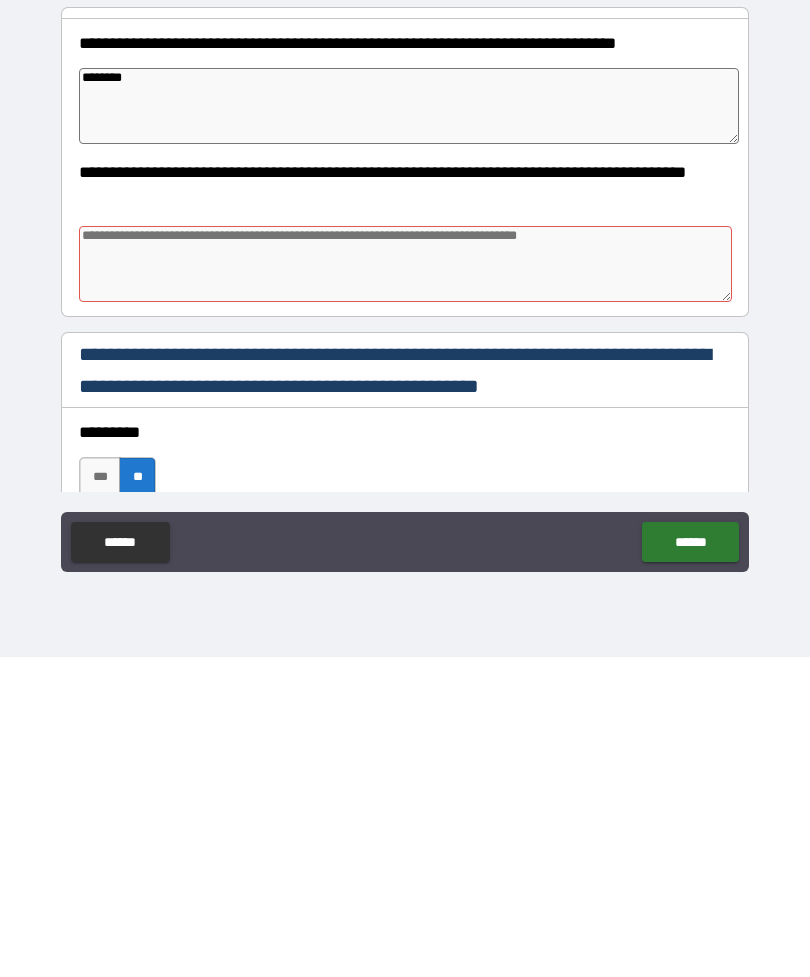 type on "*" 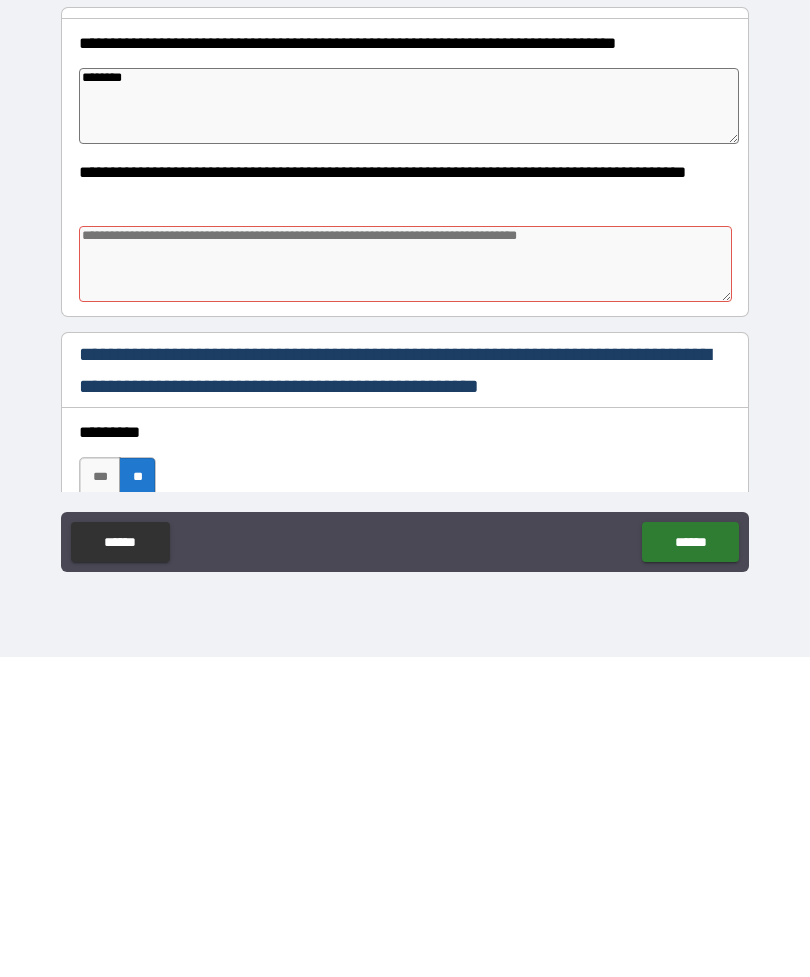 type on "*" 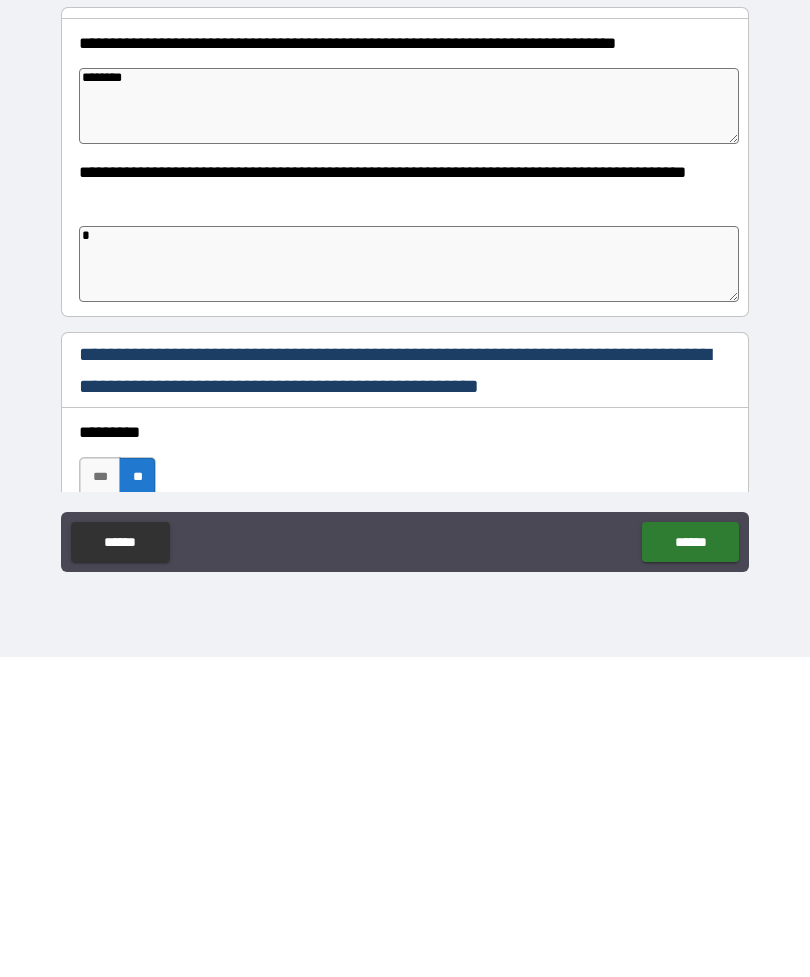 type on "*" 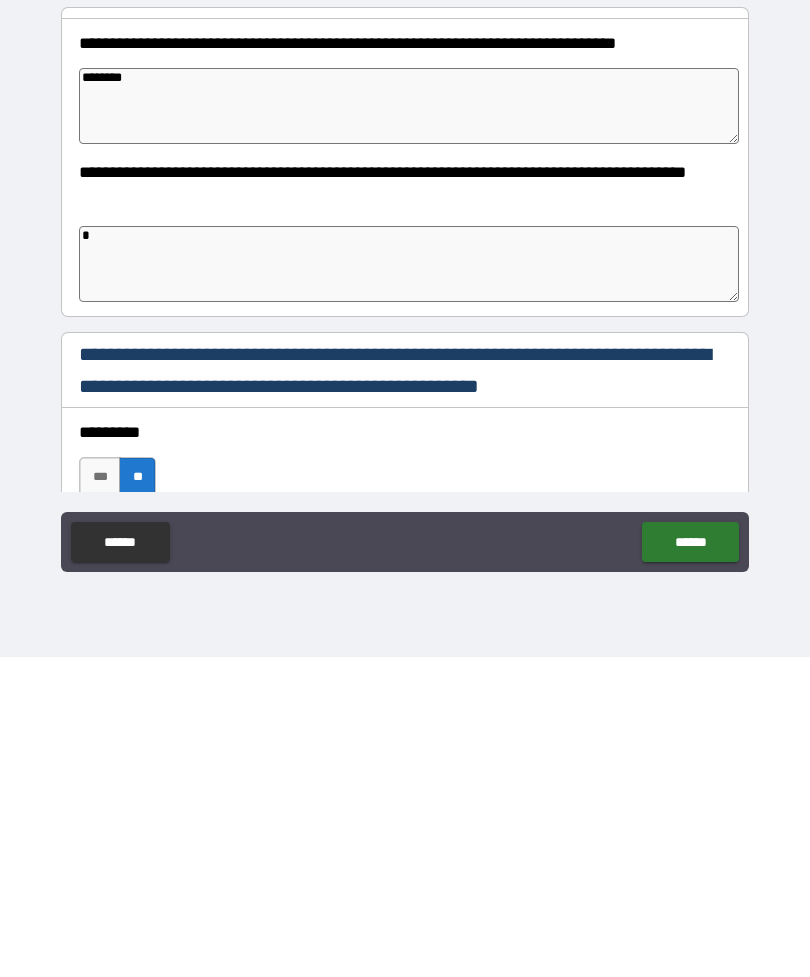 type on "**" 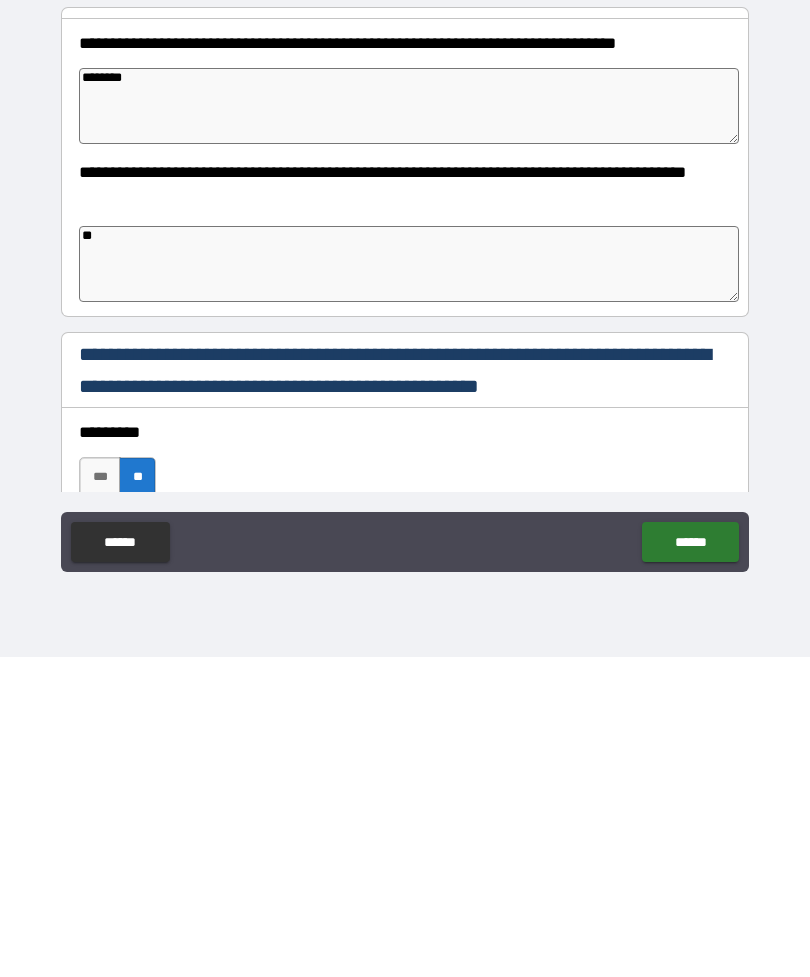 type on "*" 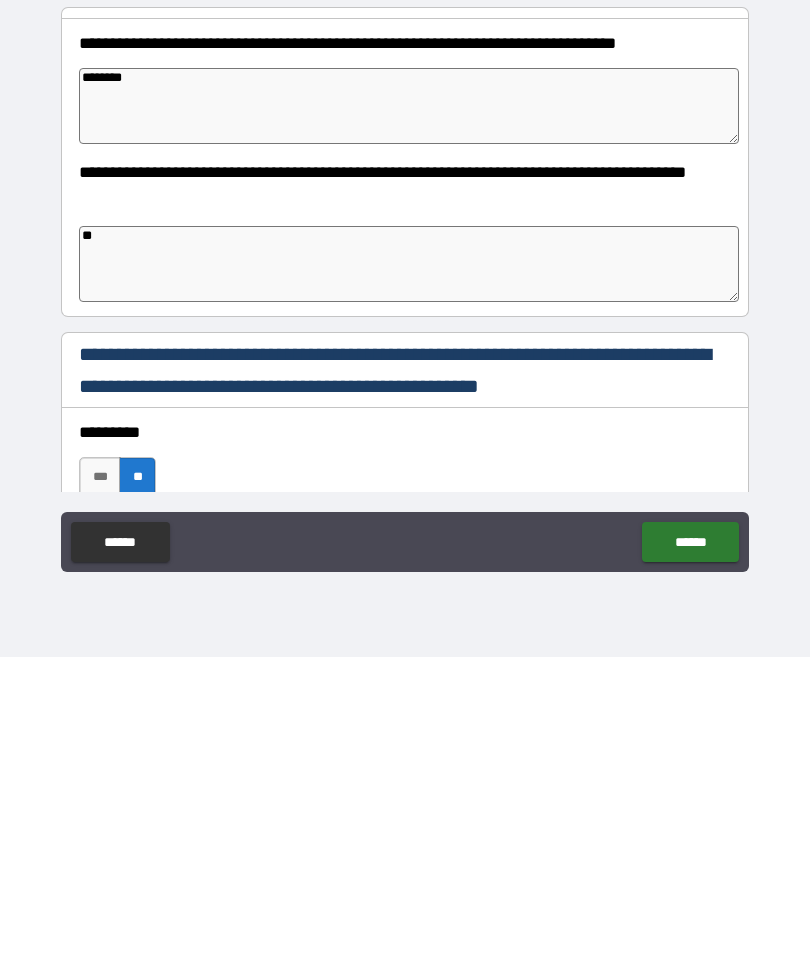 type on "*" 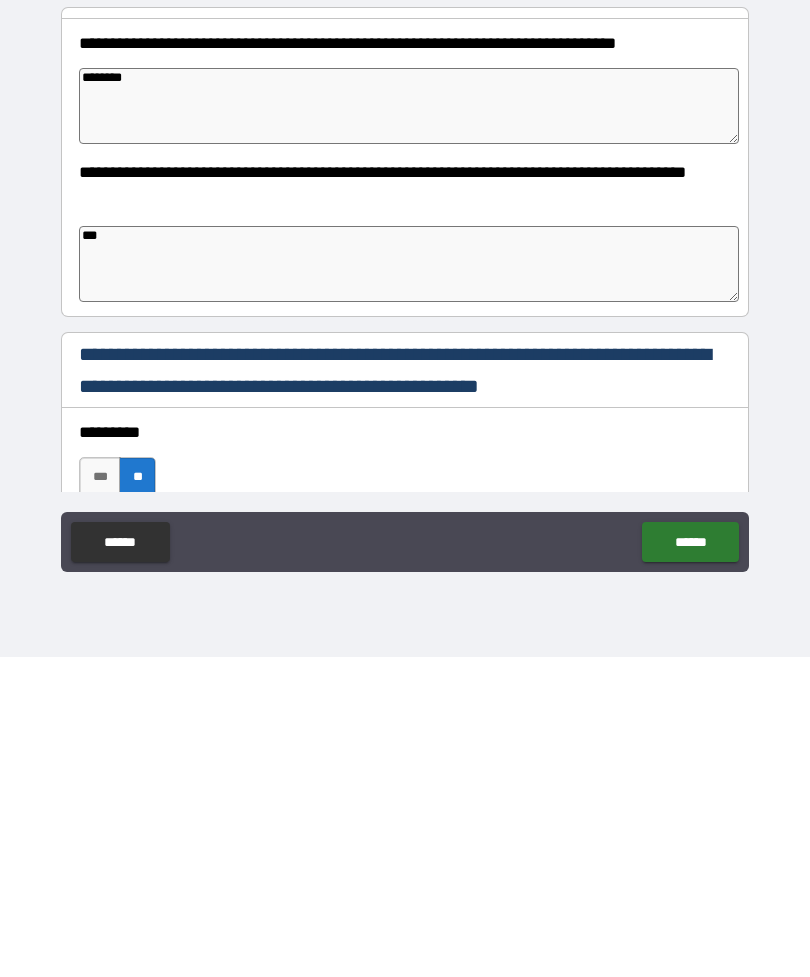type on "*" 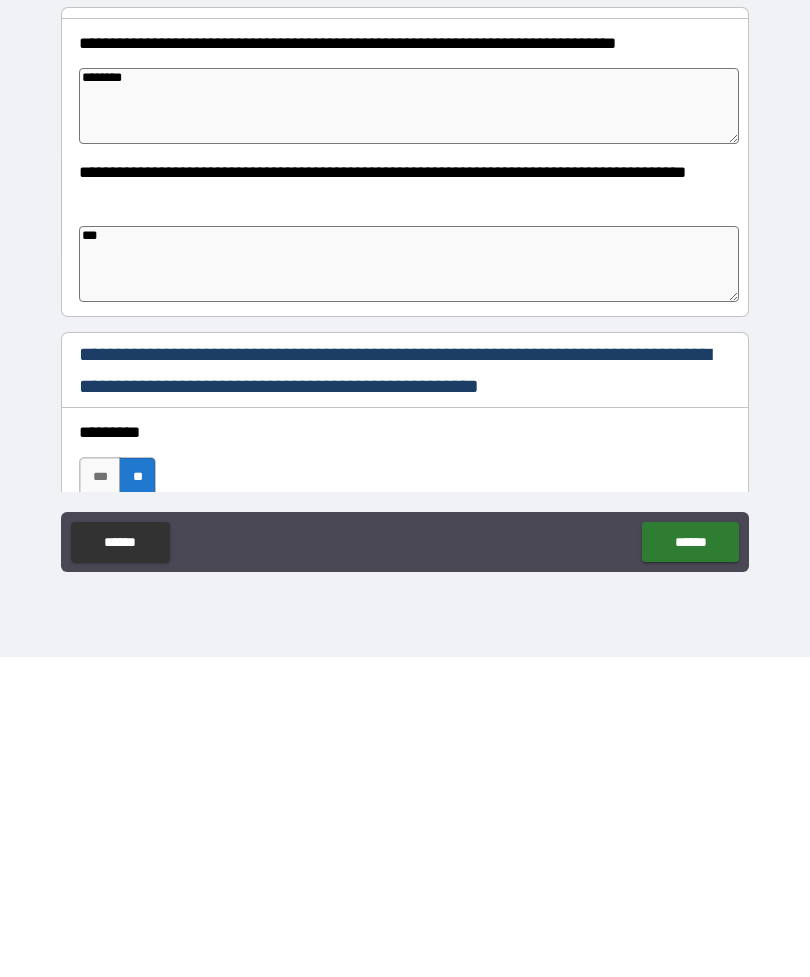 type on "*" 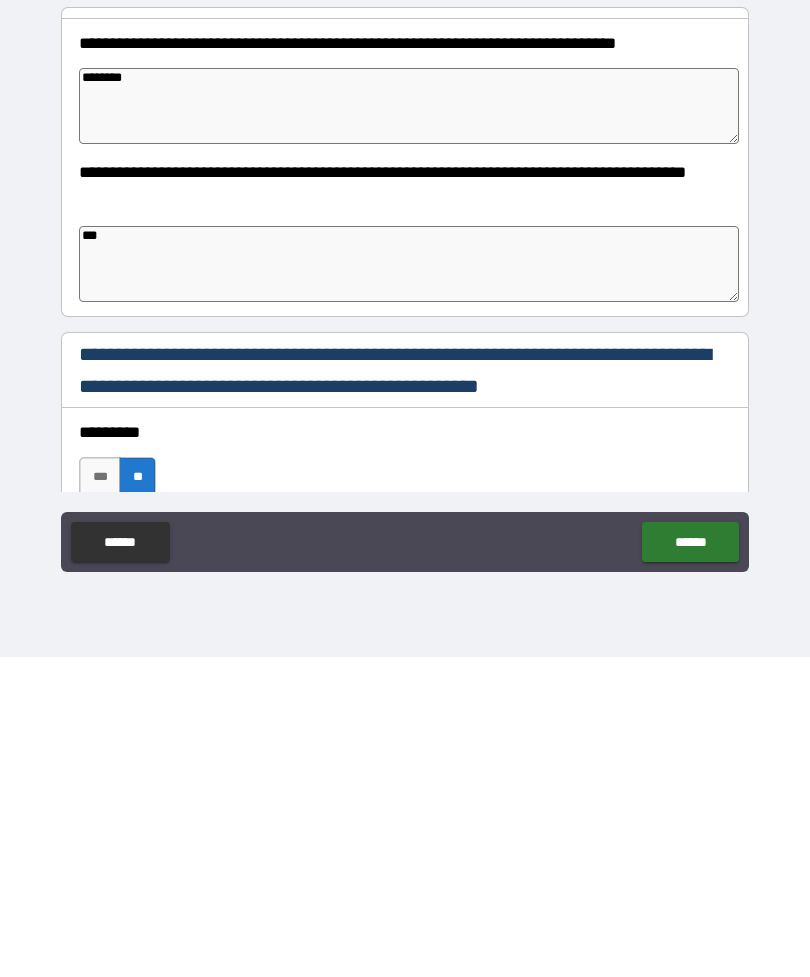 type on "*" 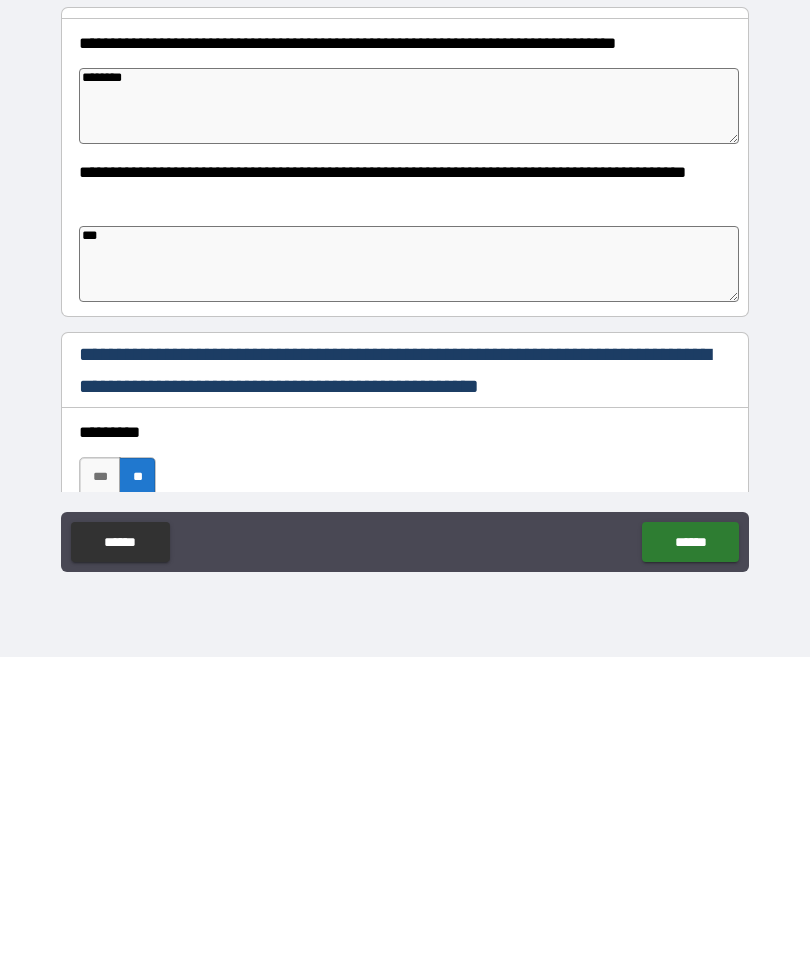 type on "*" 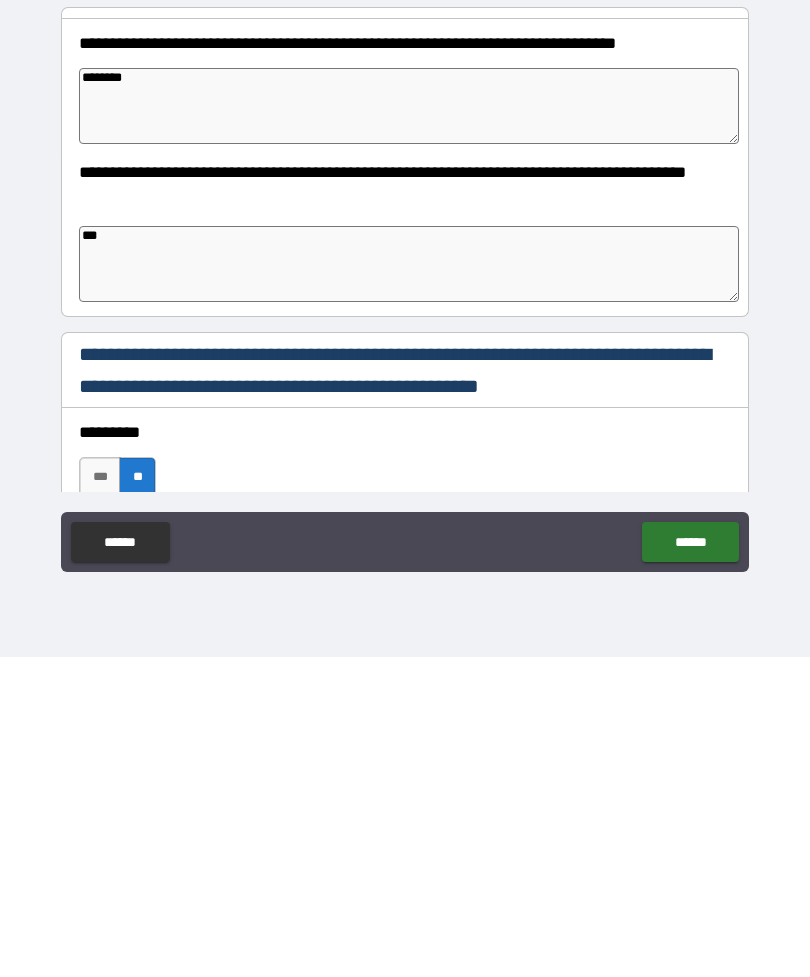 type on "****" 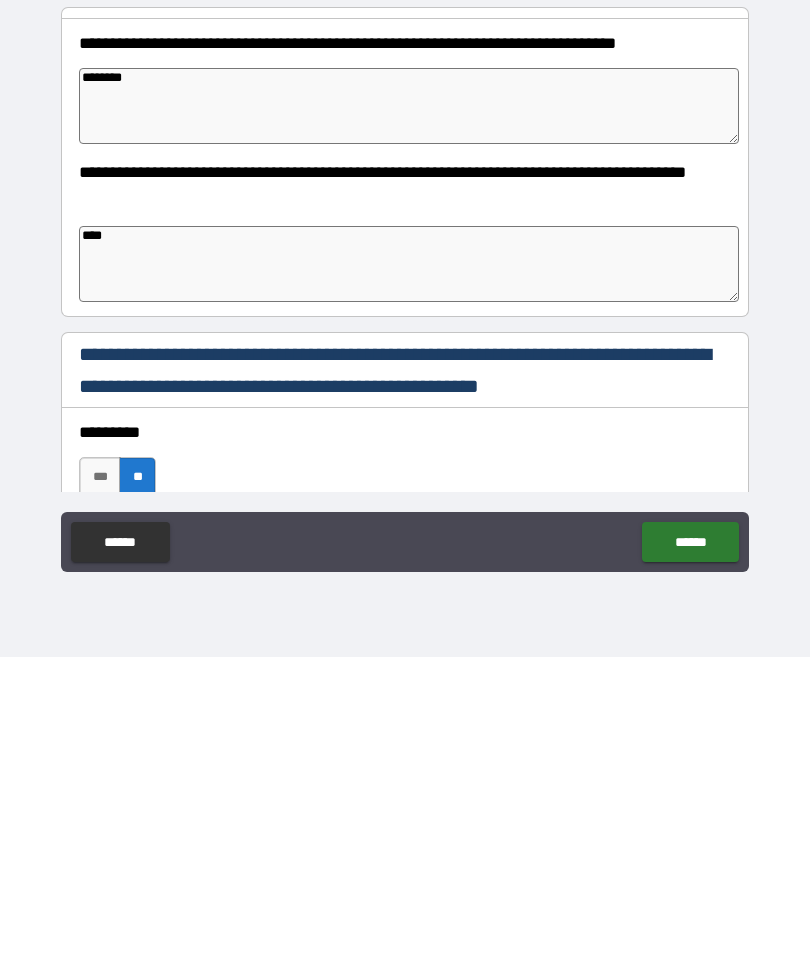 type on "*" 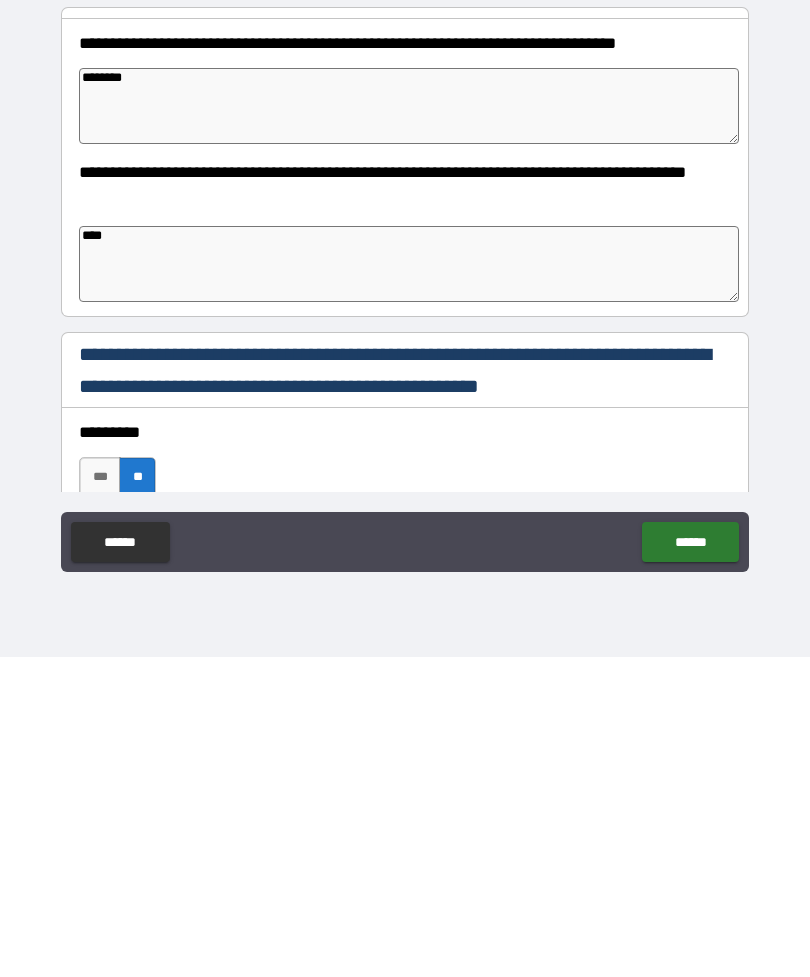 type on "*" 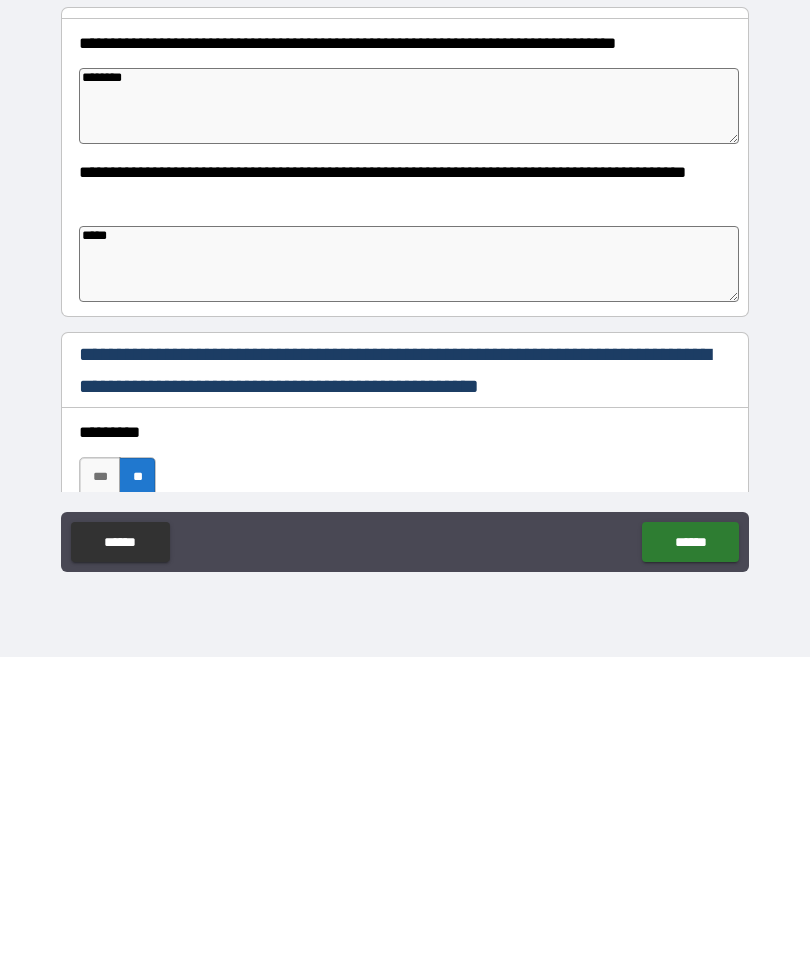 type on "*" 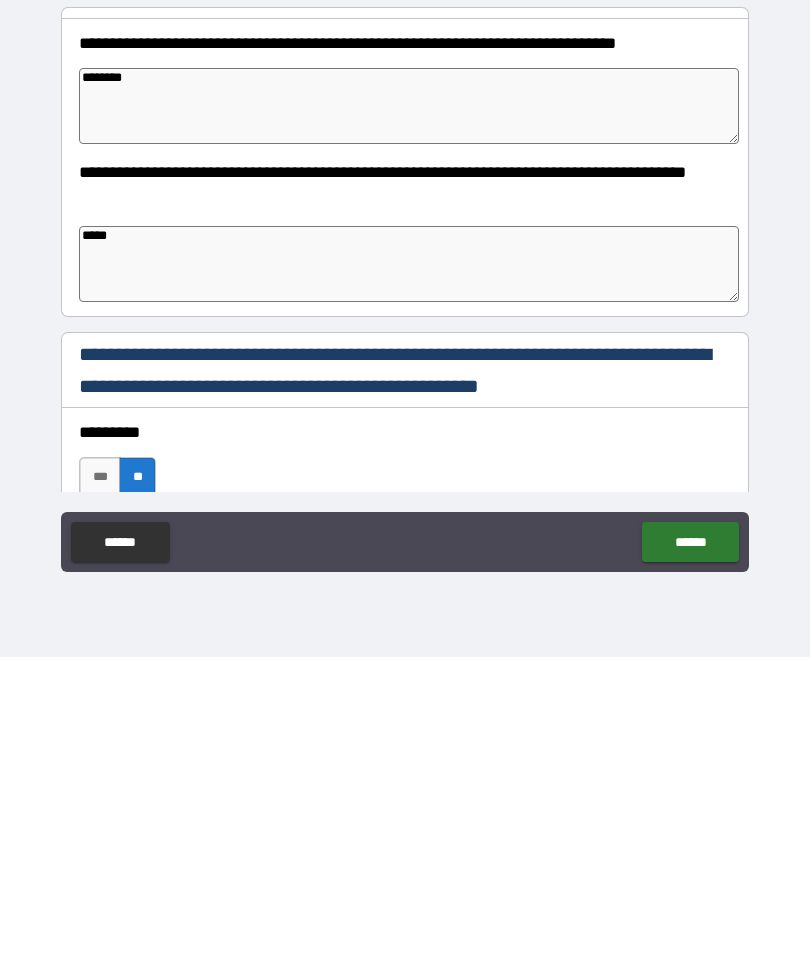 type on "*" 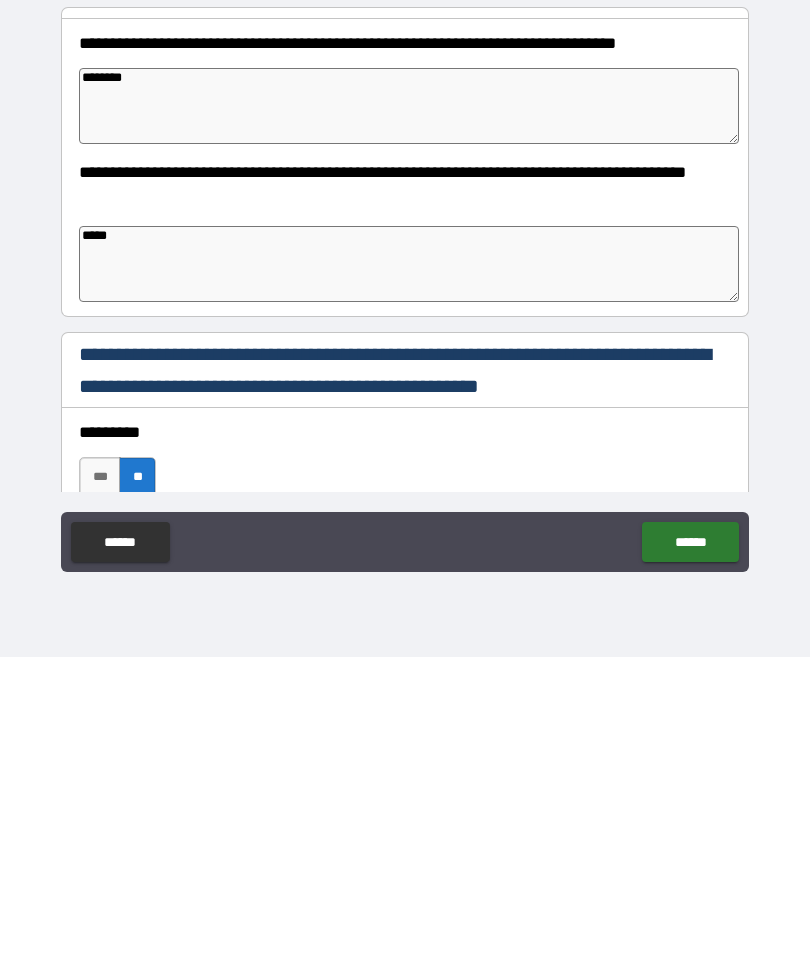 type on "*" 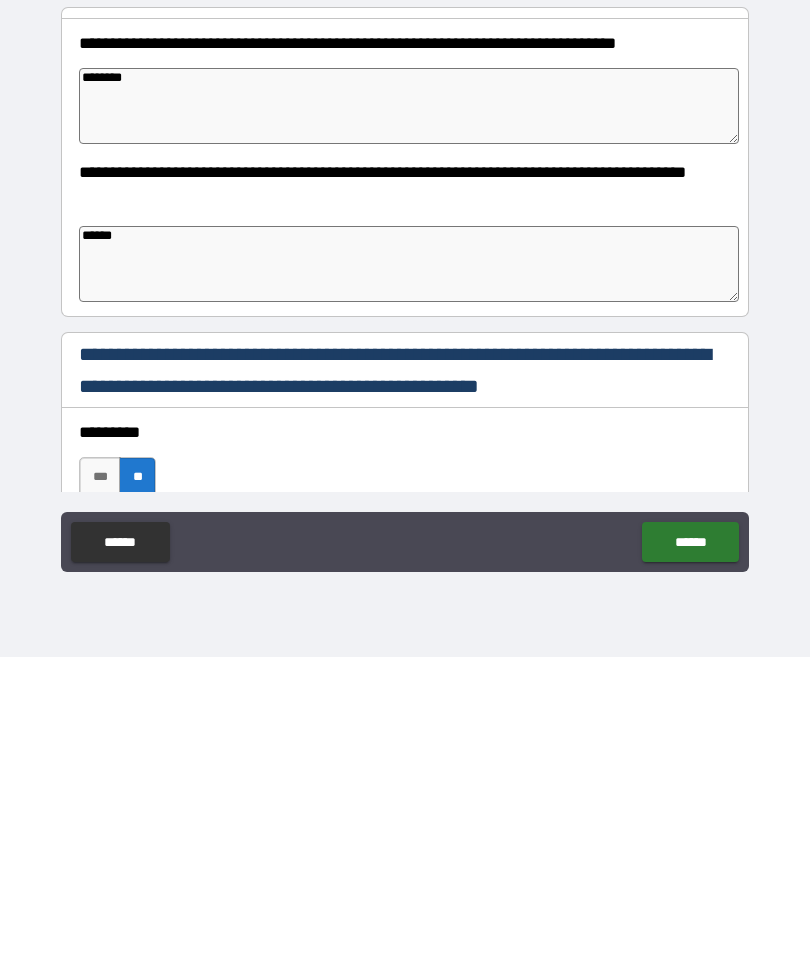 type on "*" 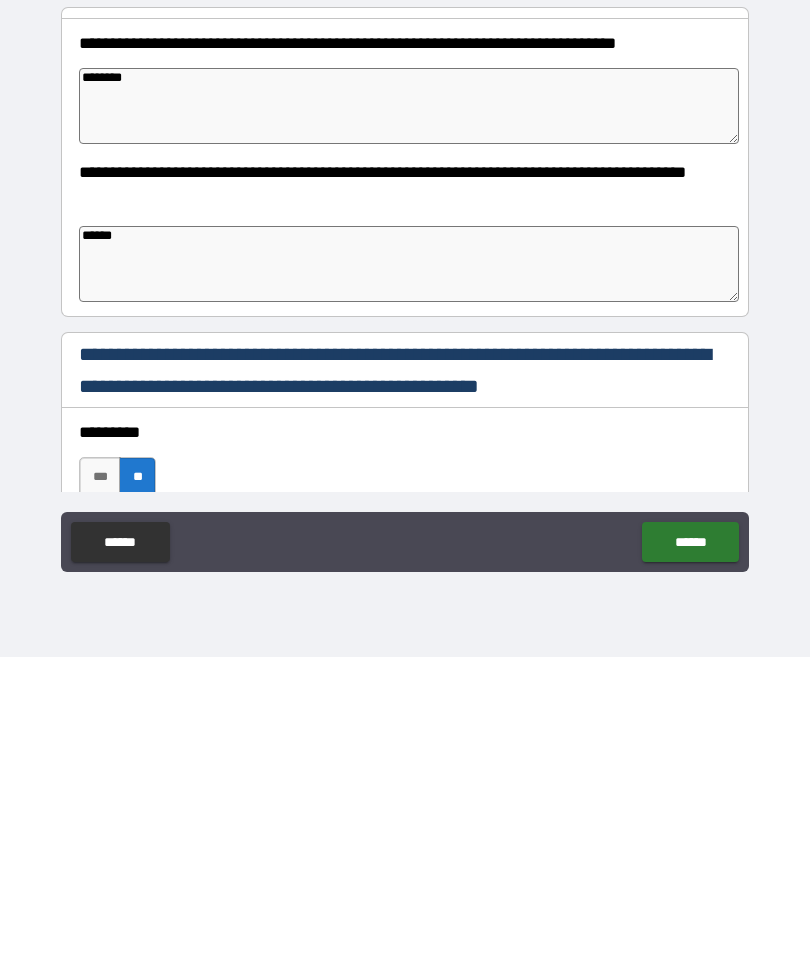type on "*" 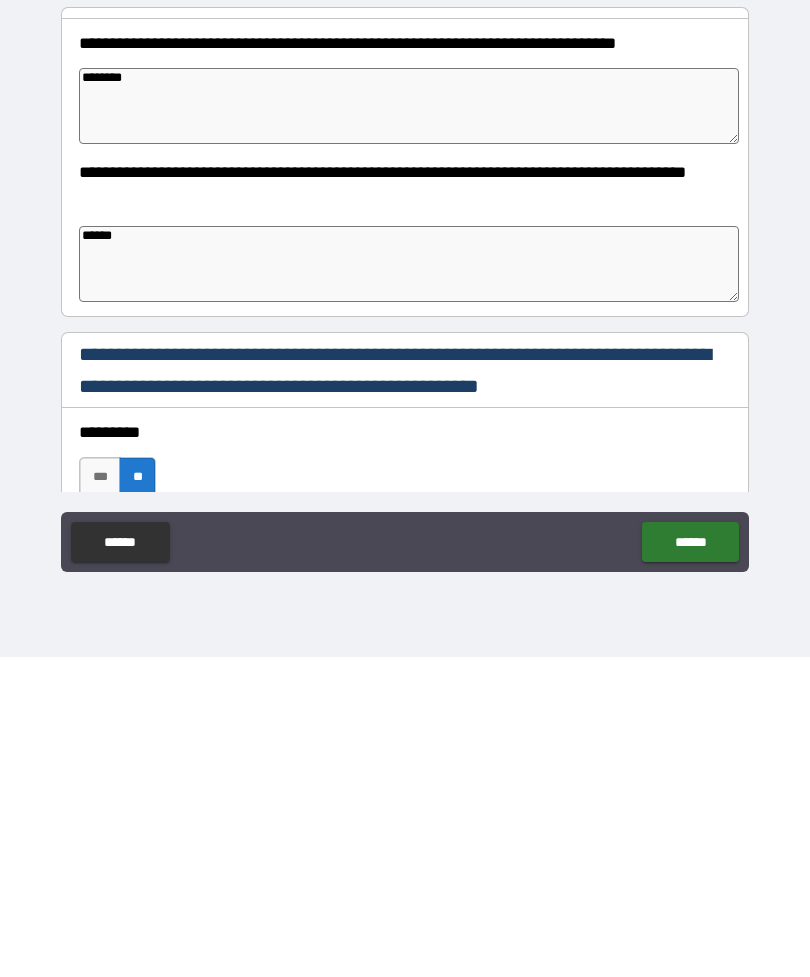 type on "*" 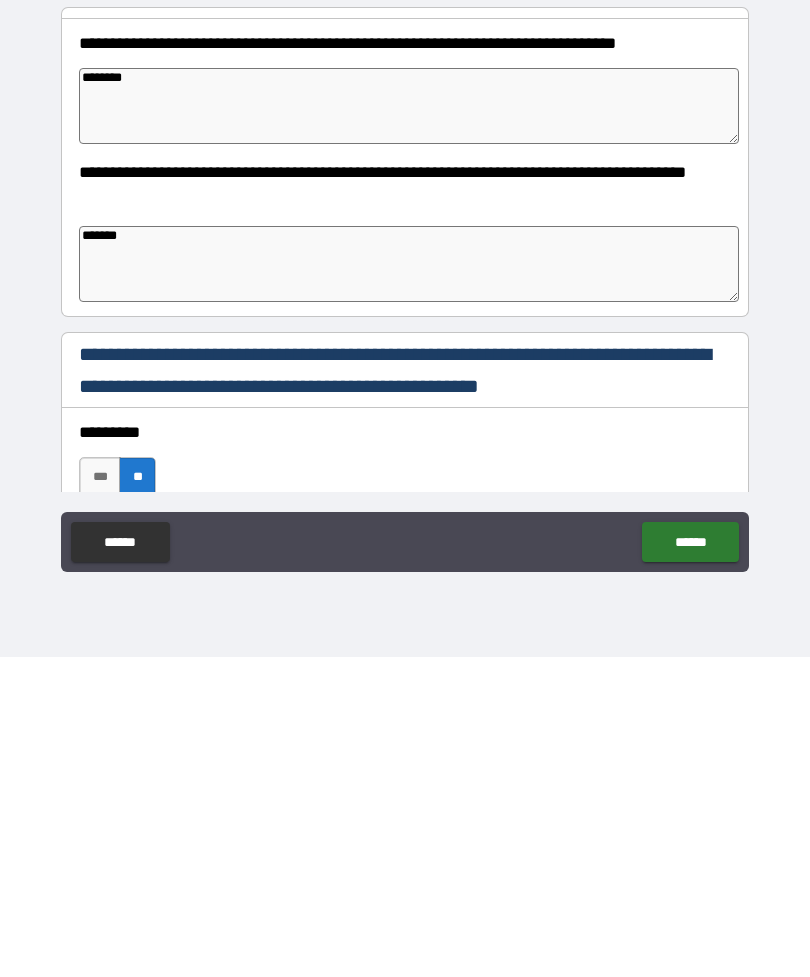 type on "*" 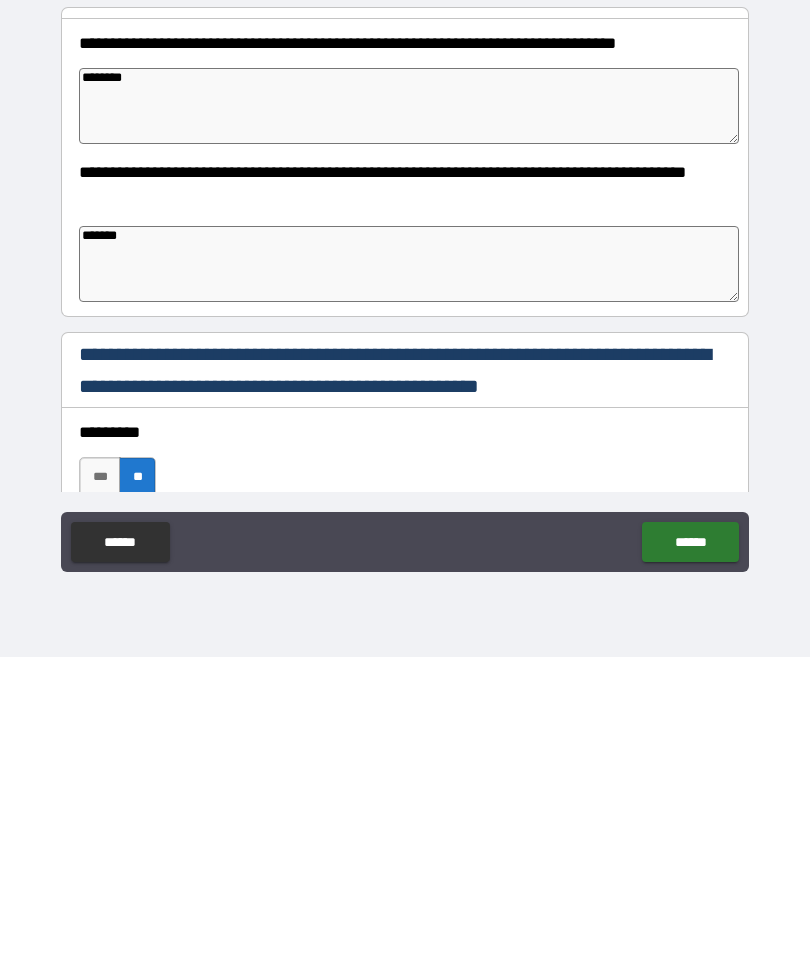 type on "*" 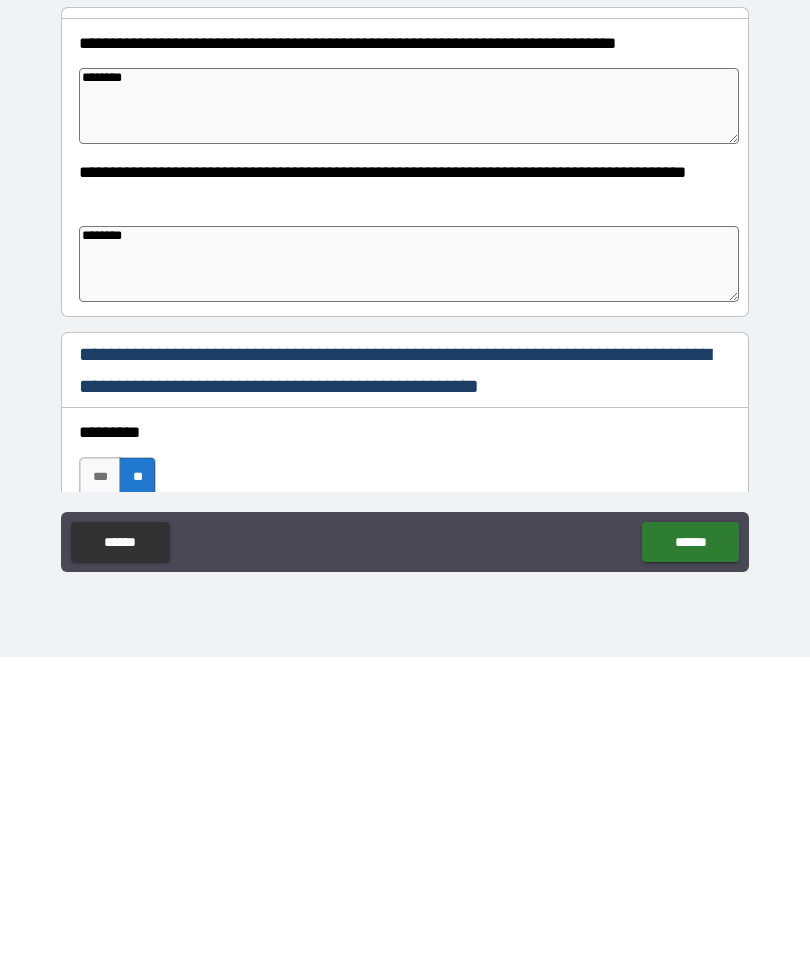 type on "*" 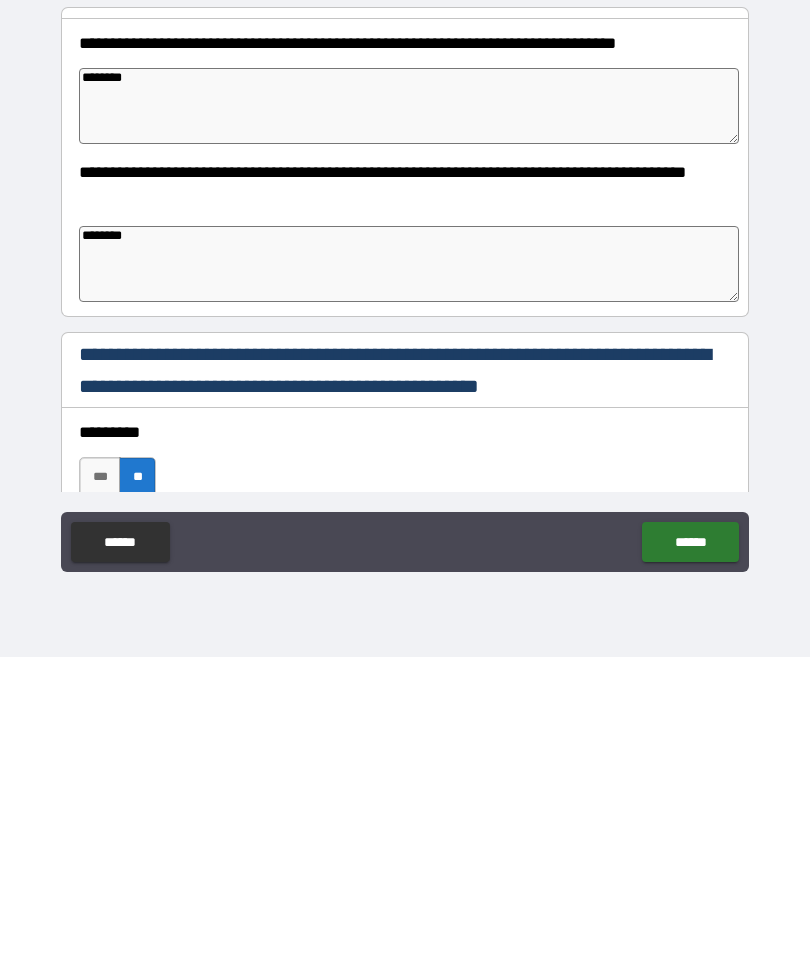 type on "*" 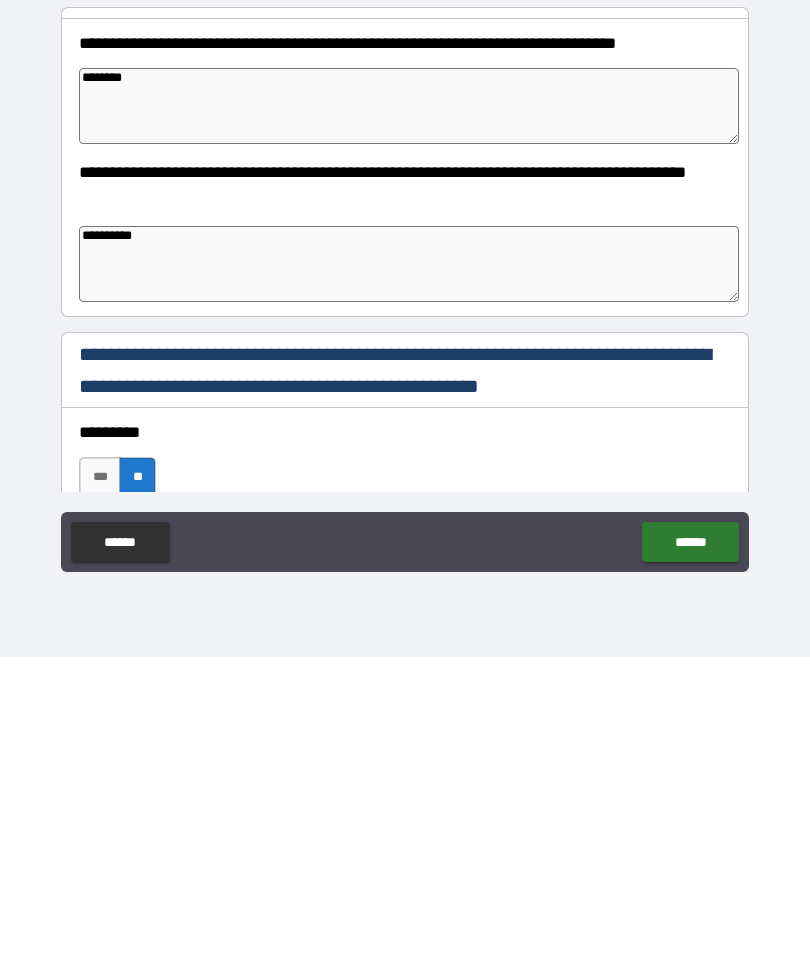 click on "******" at bounding box center (690, 862) 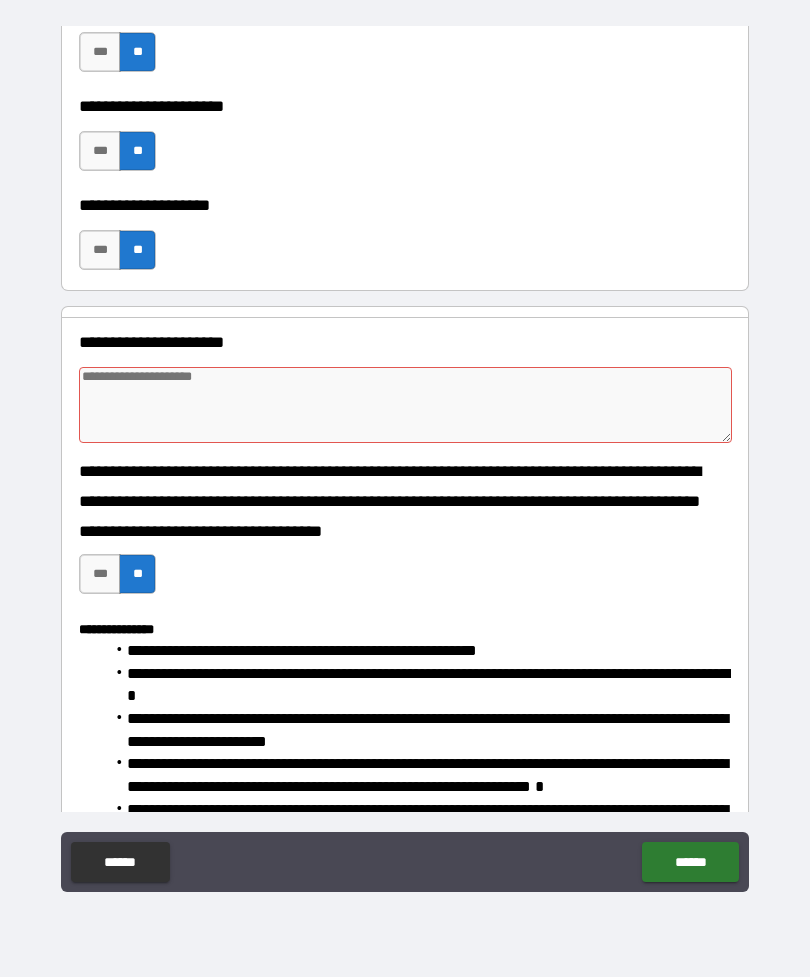 scroll, scrollTop: 1627, scrollLeft: 0, axis: vertical 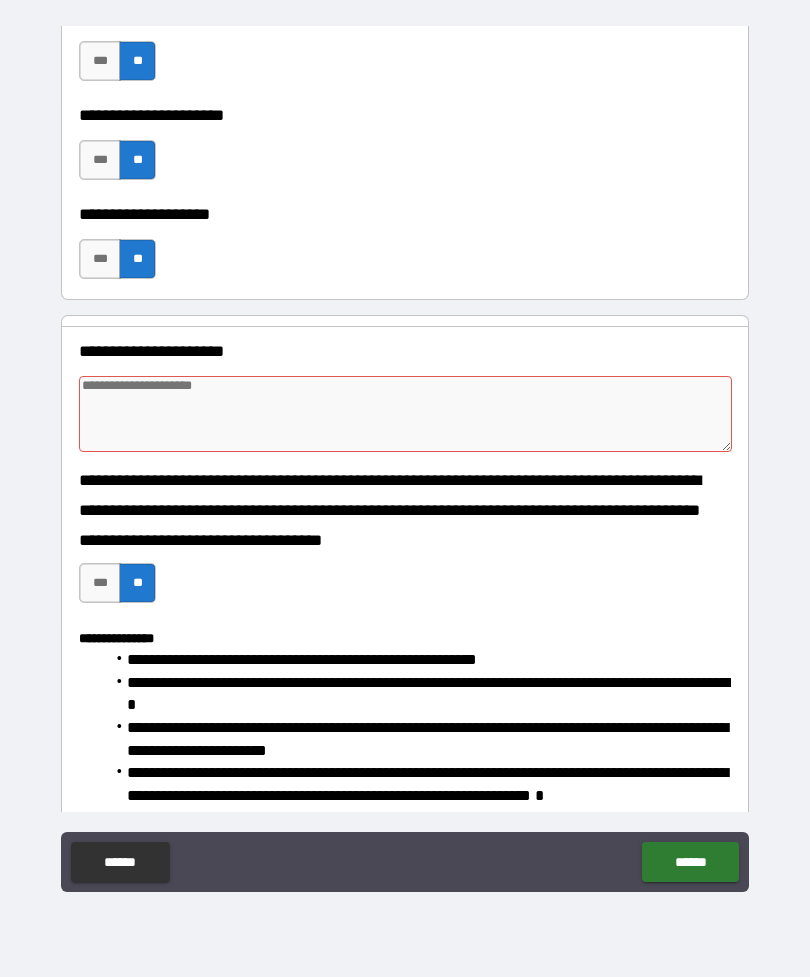 click at bounding box center [405, 414] 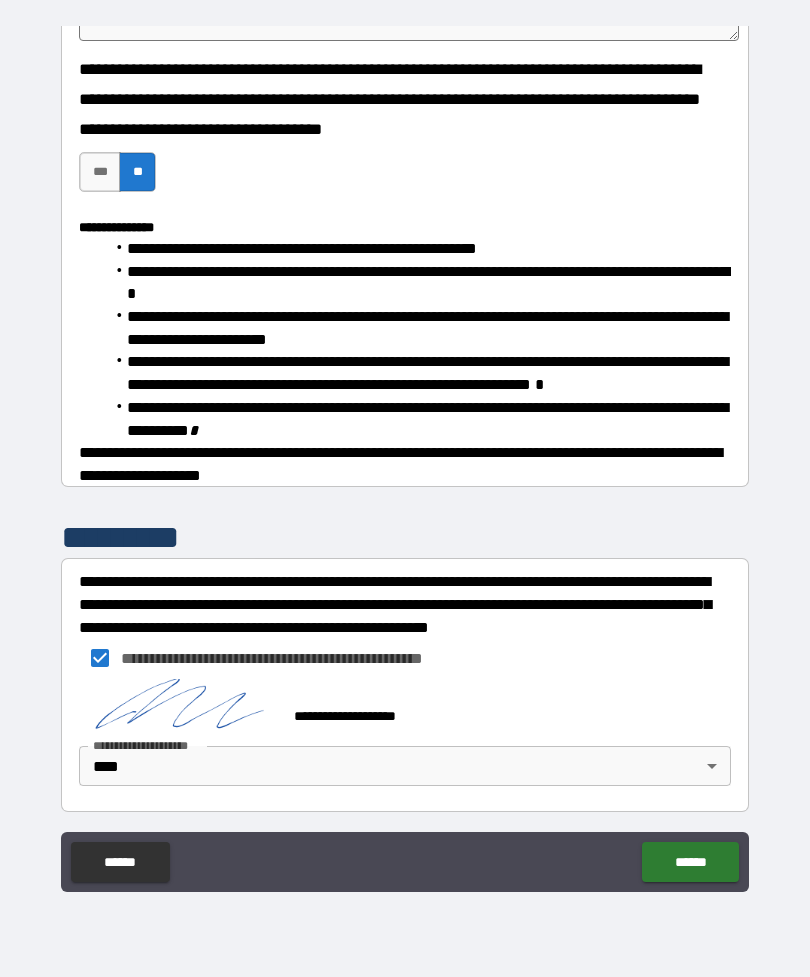 scroll, scrollTop: 2036, scrollLeft: 0, axis: vertical 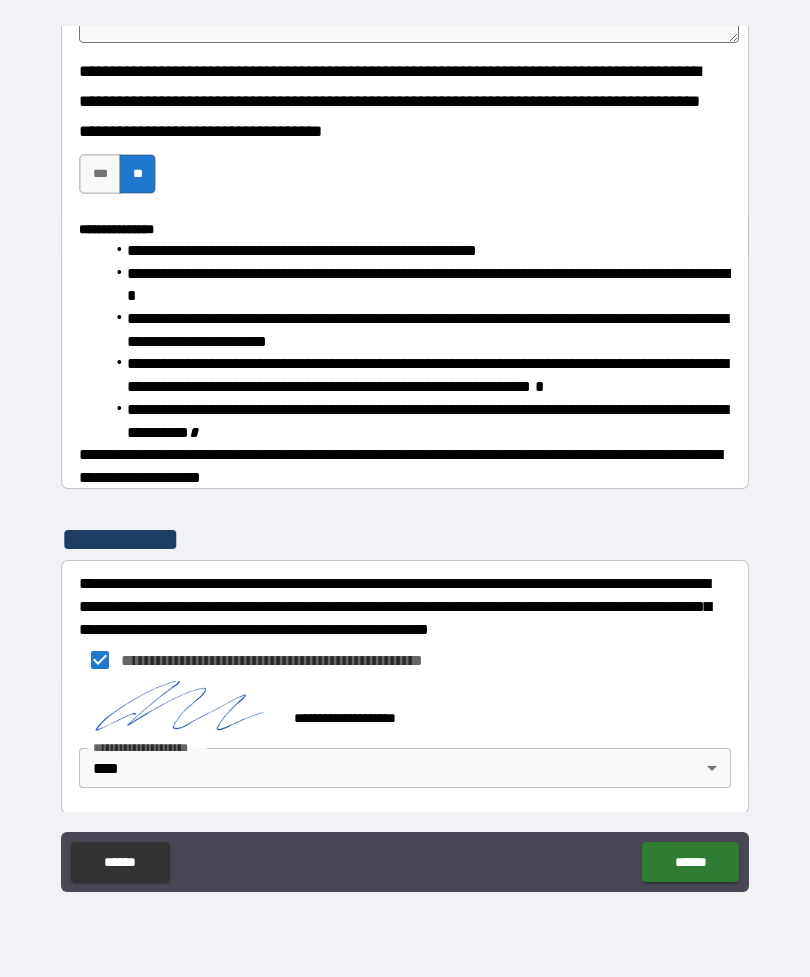 click on "**********" at bounding box center [405, 459] 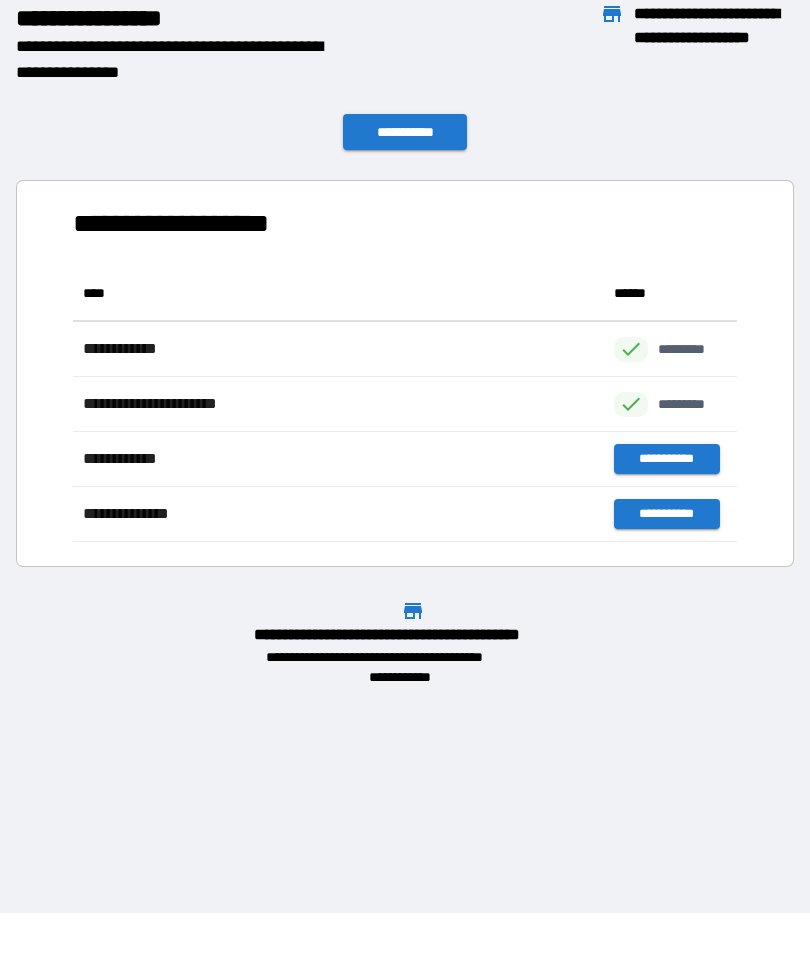 scroll, scrollTop: 1, scrollLeft: 1, axis: both 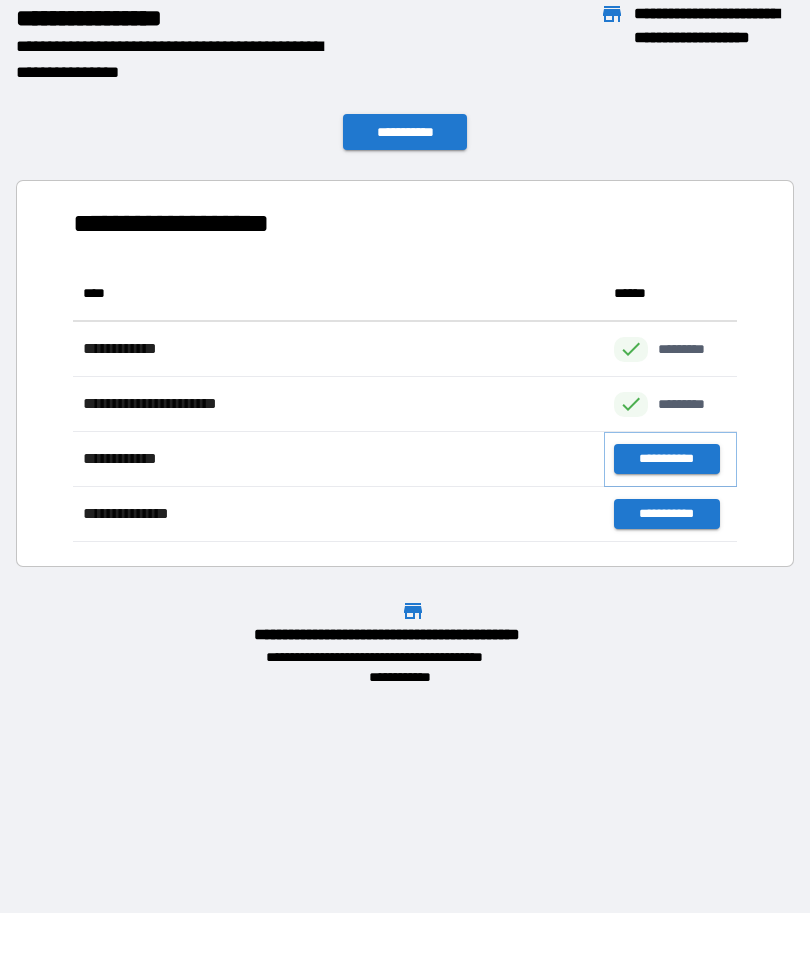 click on "**********" at bounding box center (666, 459) 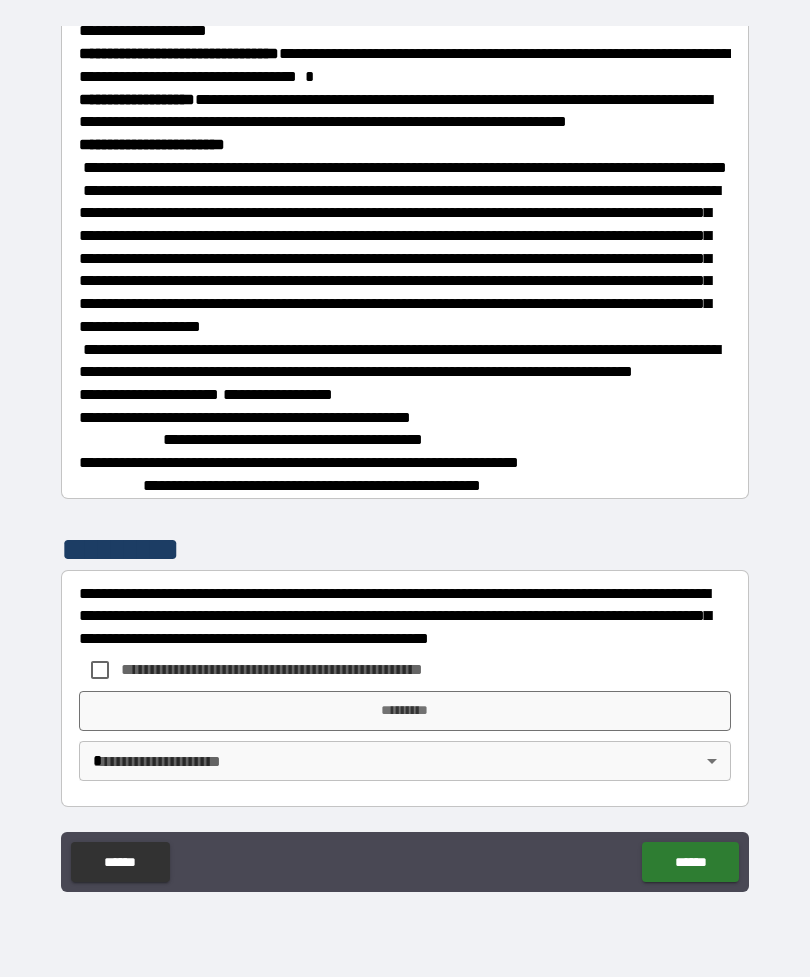 scroll, scrollTop: 3242, scrollLeft: 0, axis: vertical 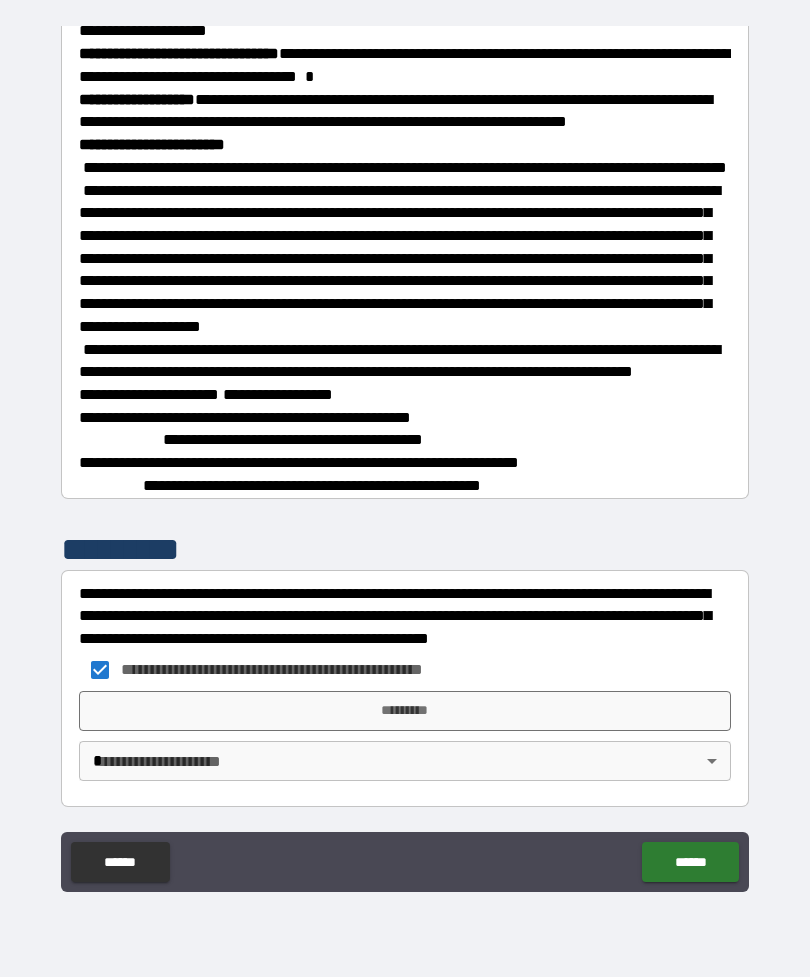 click on "*********" at bounding box center [405, 711] 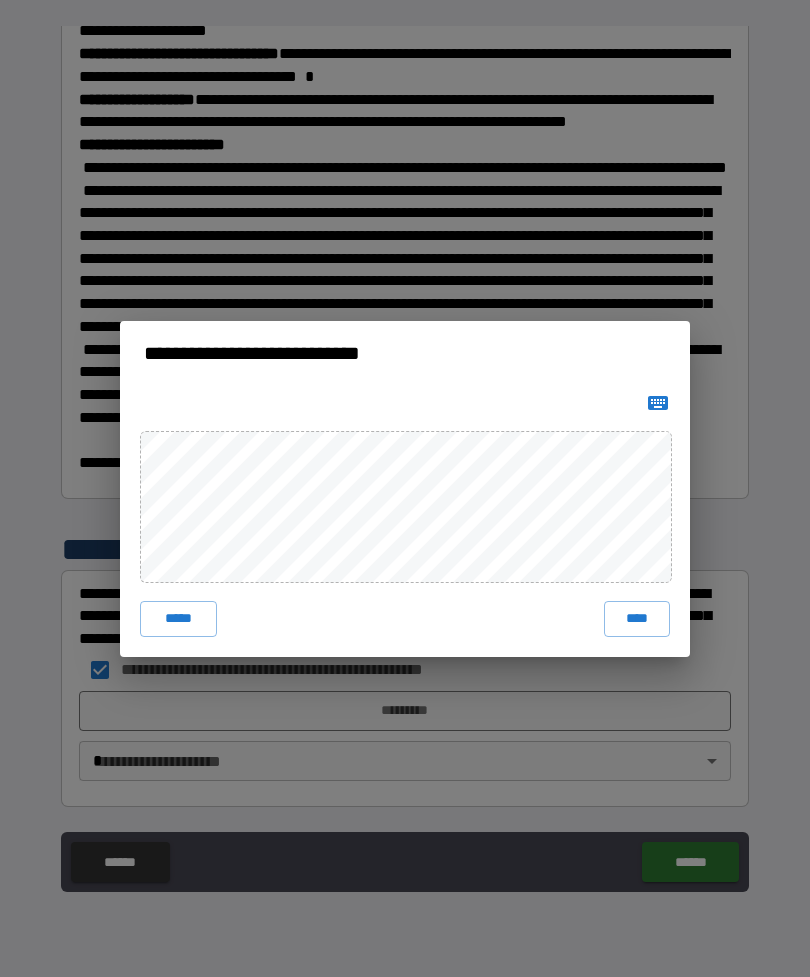 click on "****" at bounding box center [637, 619] 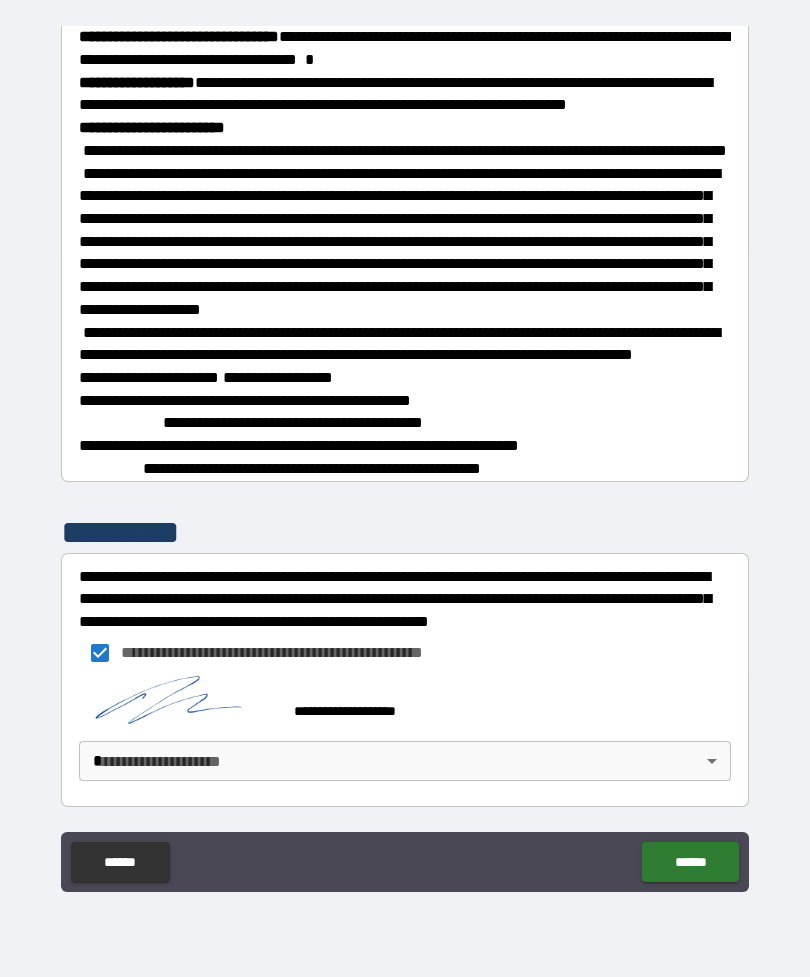 scroll, scrollTop: 3232, scrollLeft: 0, axis: vertical 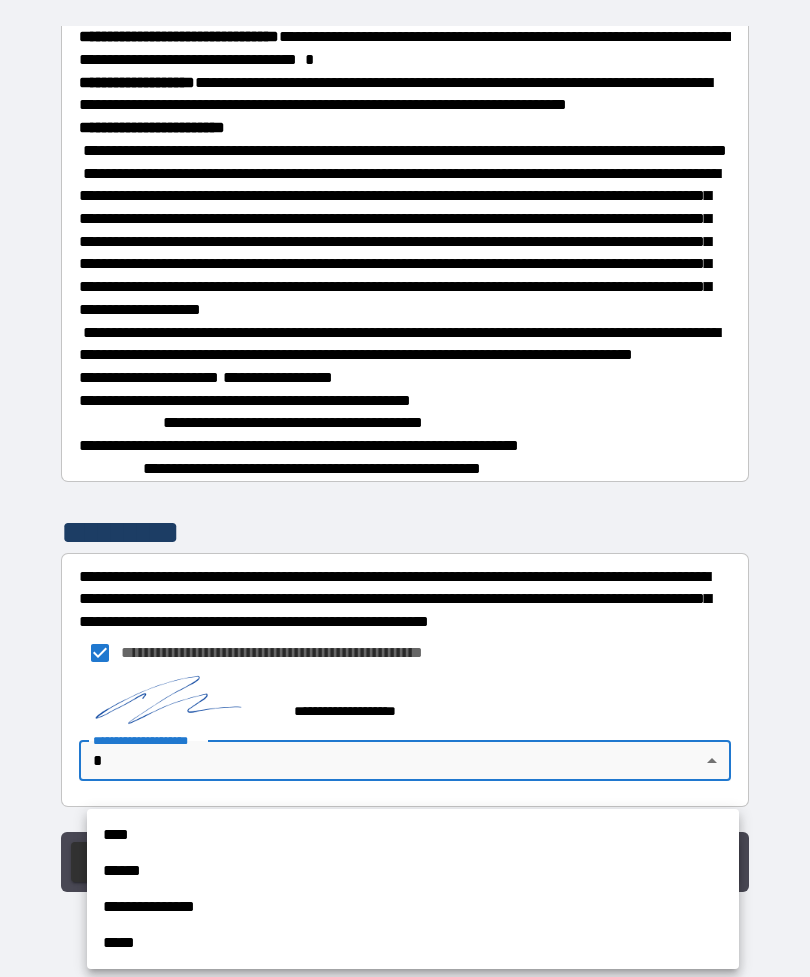 click on "****" at bounding box center (413, 835) 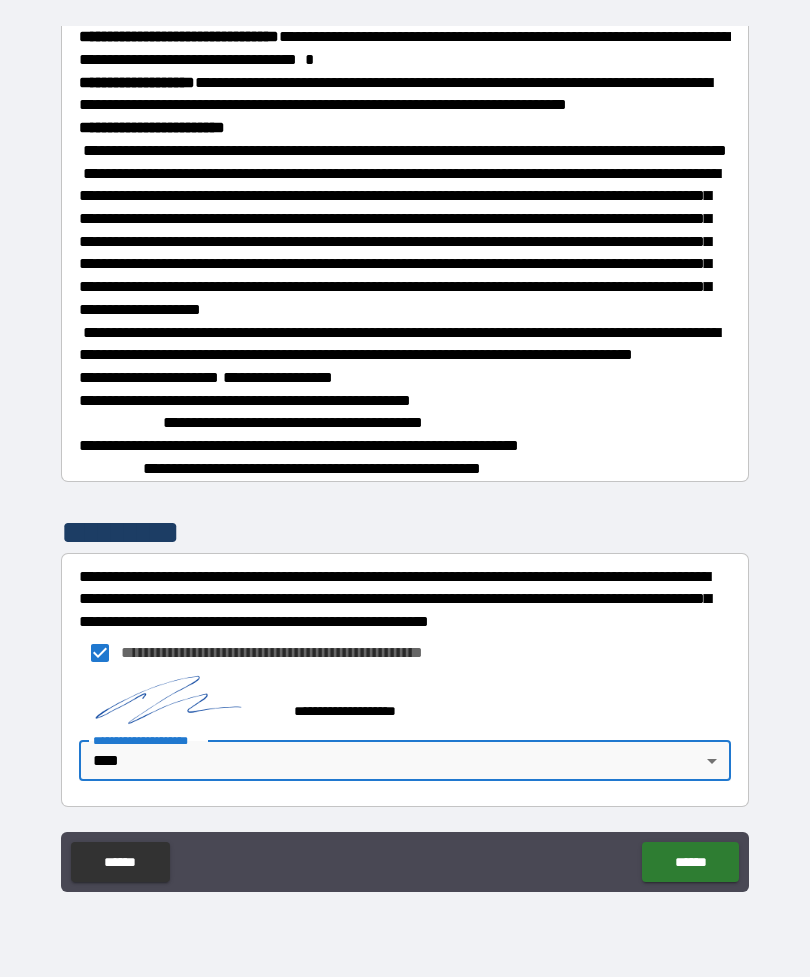 click on "******" at bounding box center (690, 862) 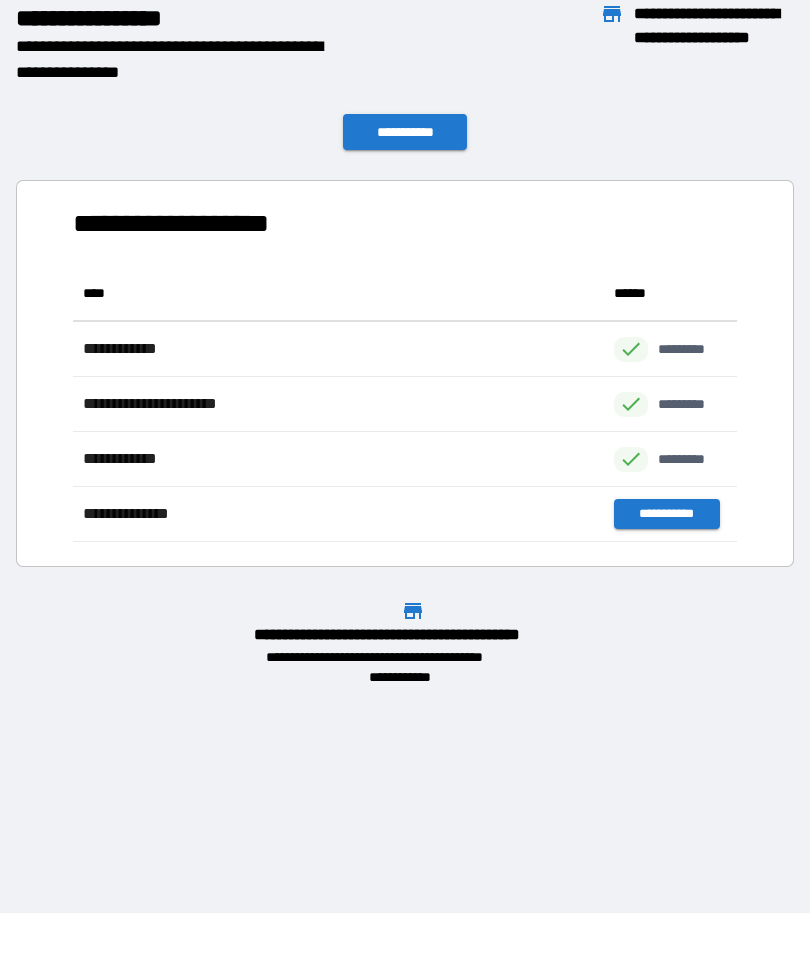 scroll, scrollTop: 1, scrollLeft: 1, axis: both 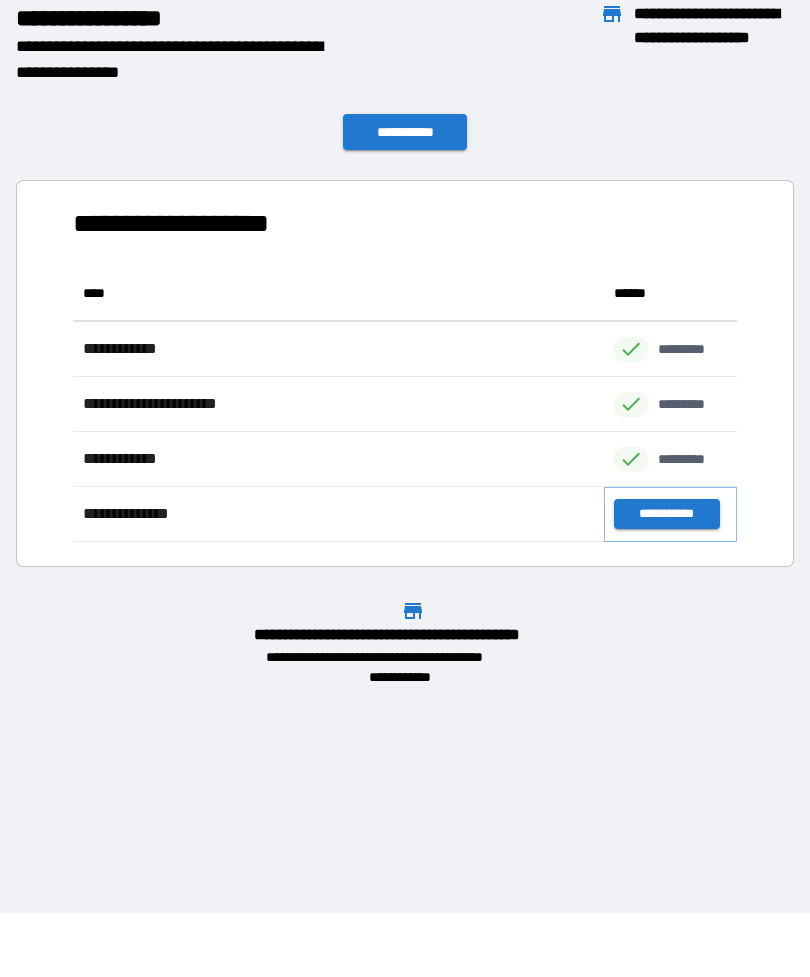 click on "**********" at bounding box center [666, 514] 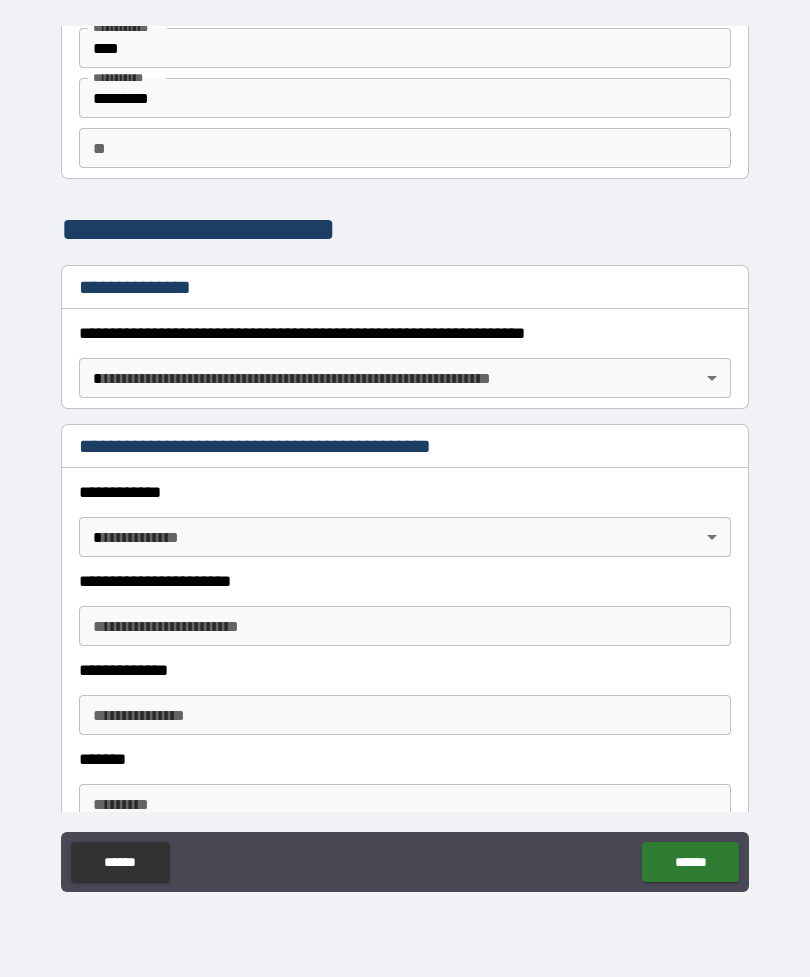 scroll, scrollTop: 94, scrollLeft: 0, axis: vertical 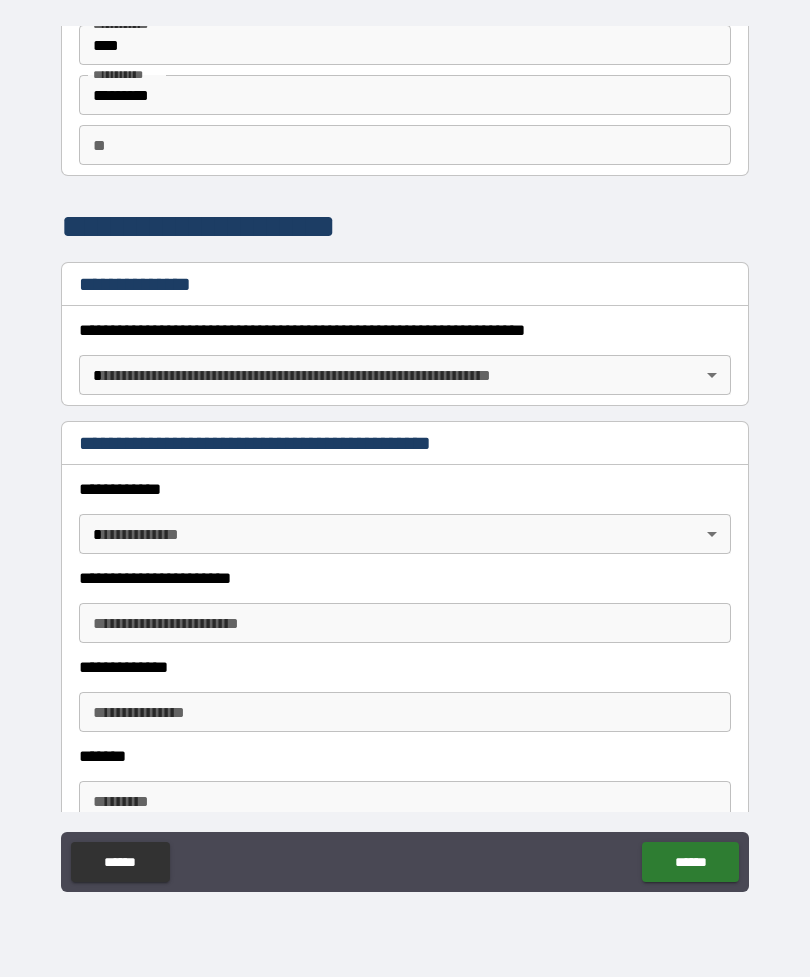 click on "**********" at bounding box center (405, 456) 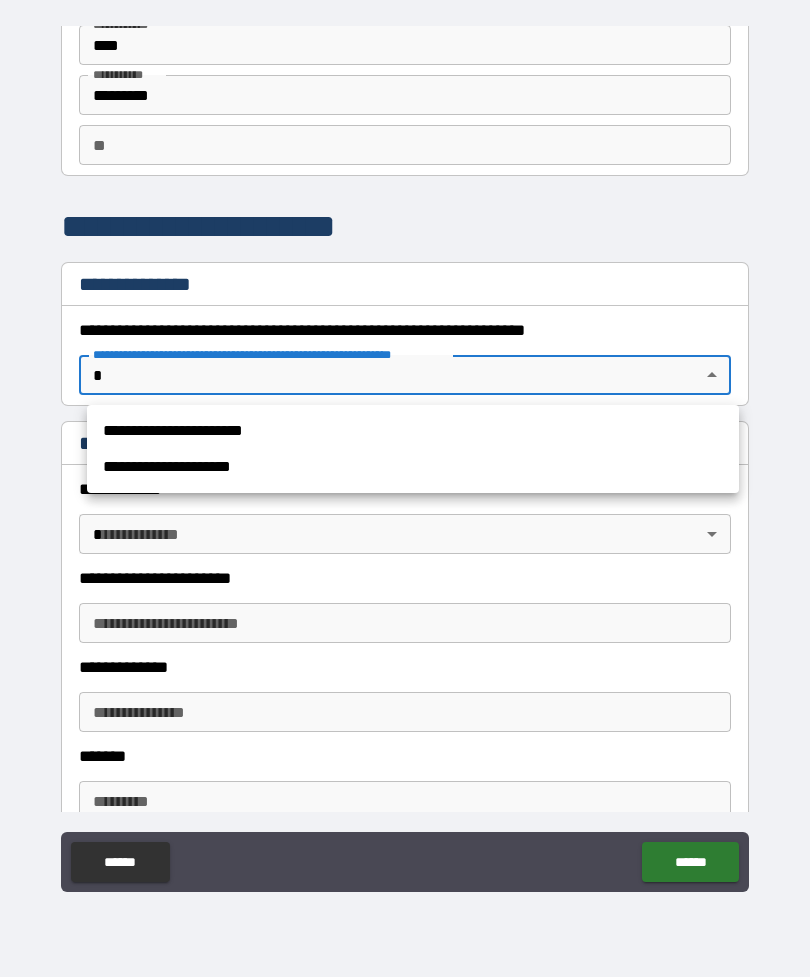 click on "**********" at bounding box center [413, 431] 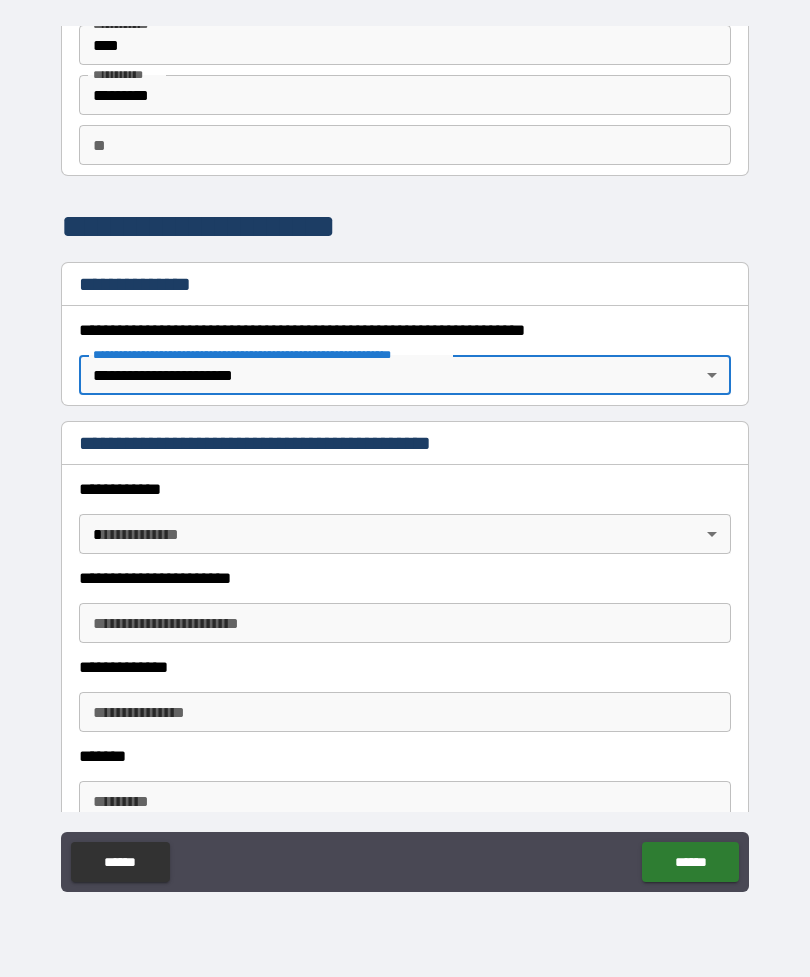 click on "**********" at bounding box center [405, 456] 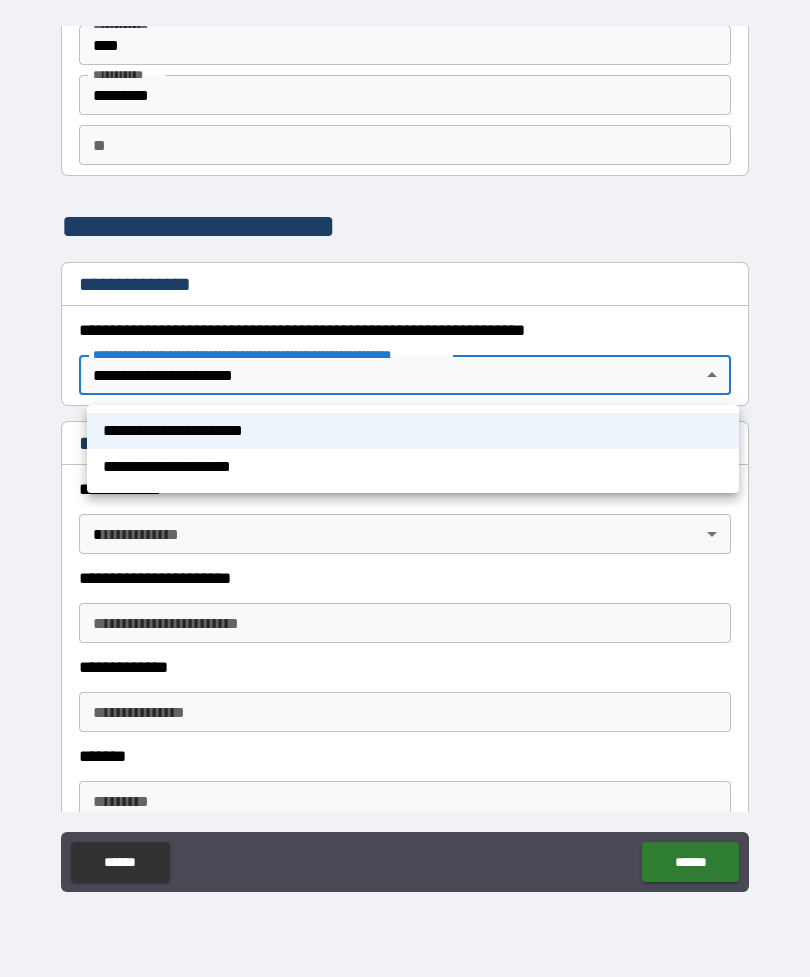 click on "**********" at bounding box center [413, 467] 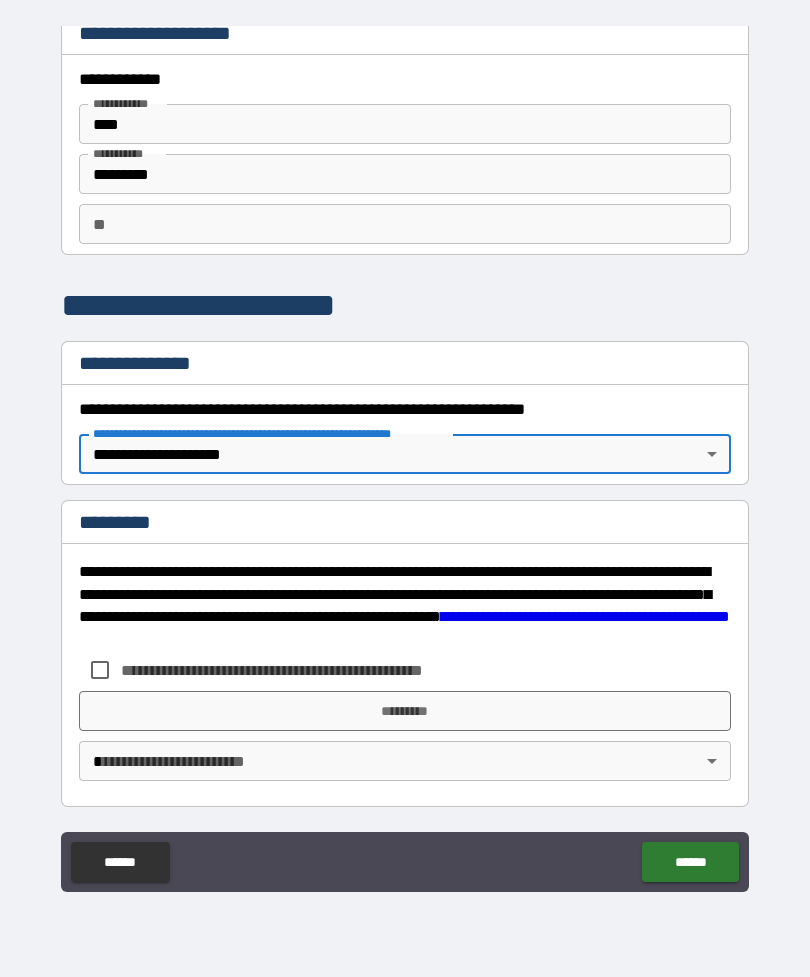 scroll, scrollTop: 15, scrollLeft: 0, axis: vertical 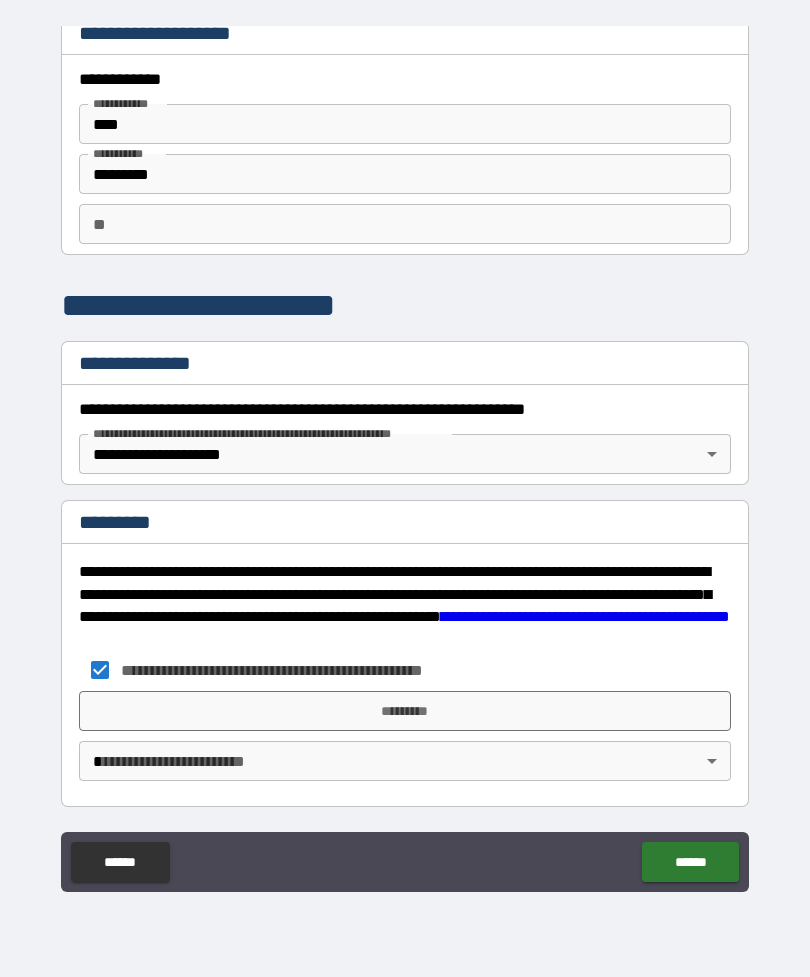 click on "*********" at bounding box center (405, 711) 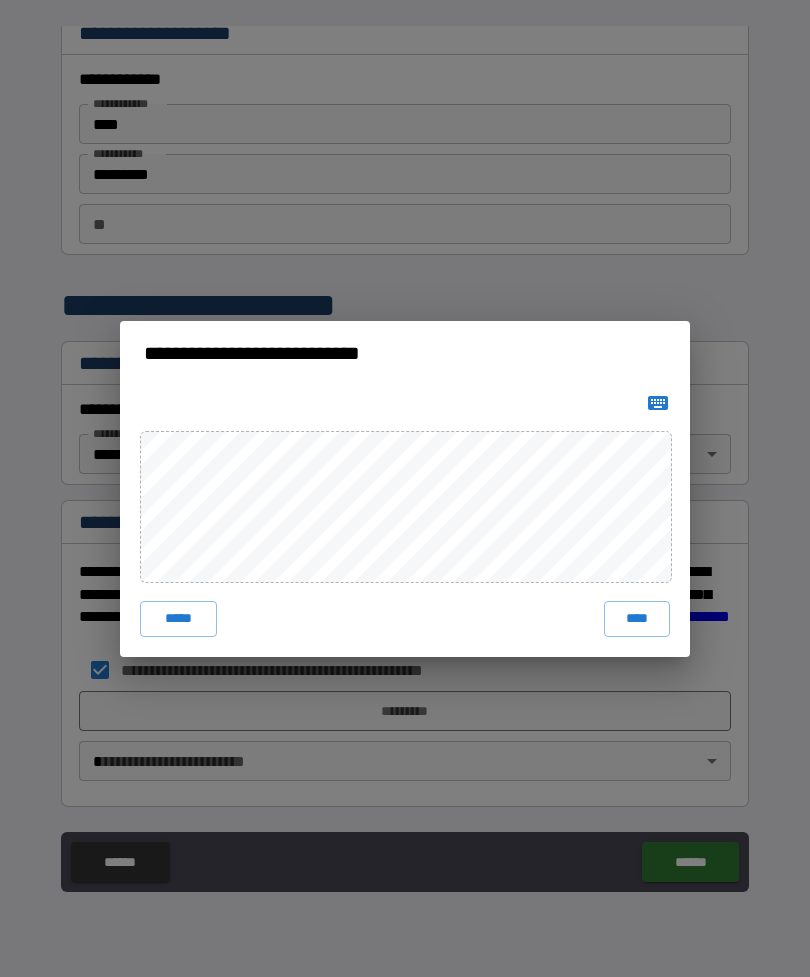 click on "****" at bounding box center [637, 619] 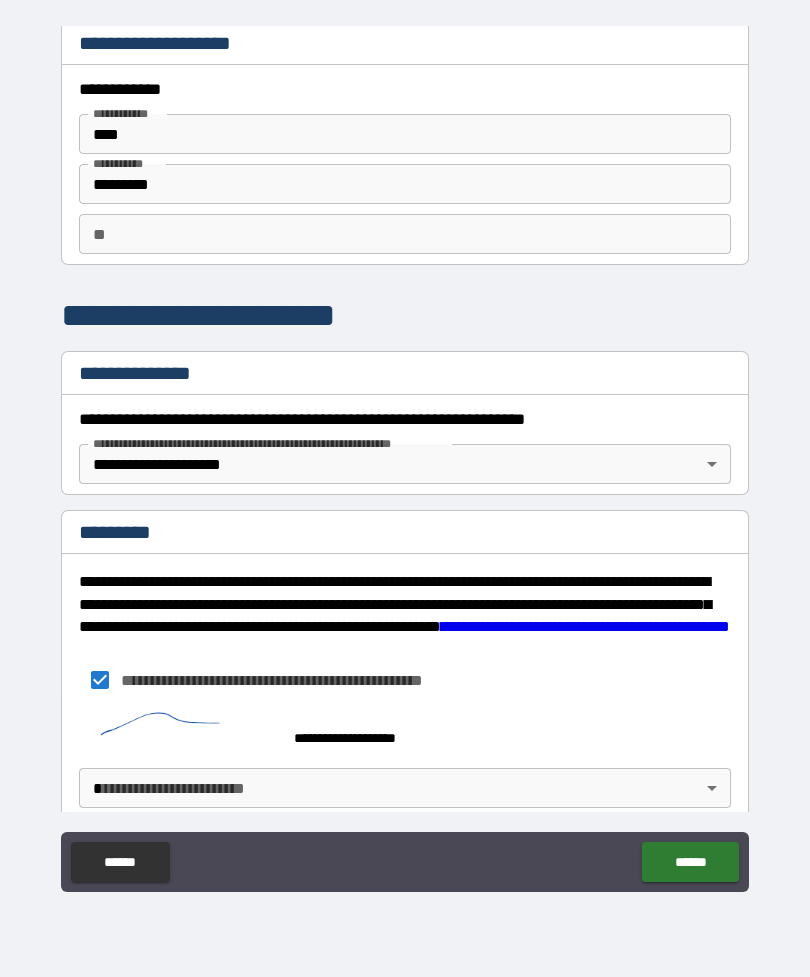 click on "**********" at bounding box center (405, 456) 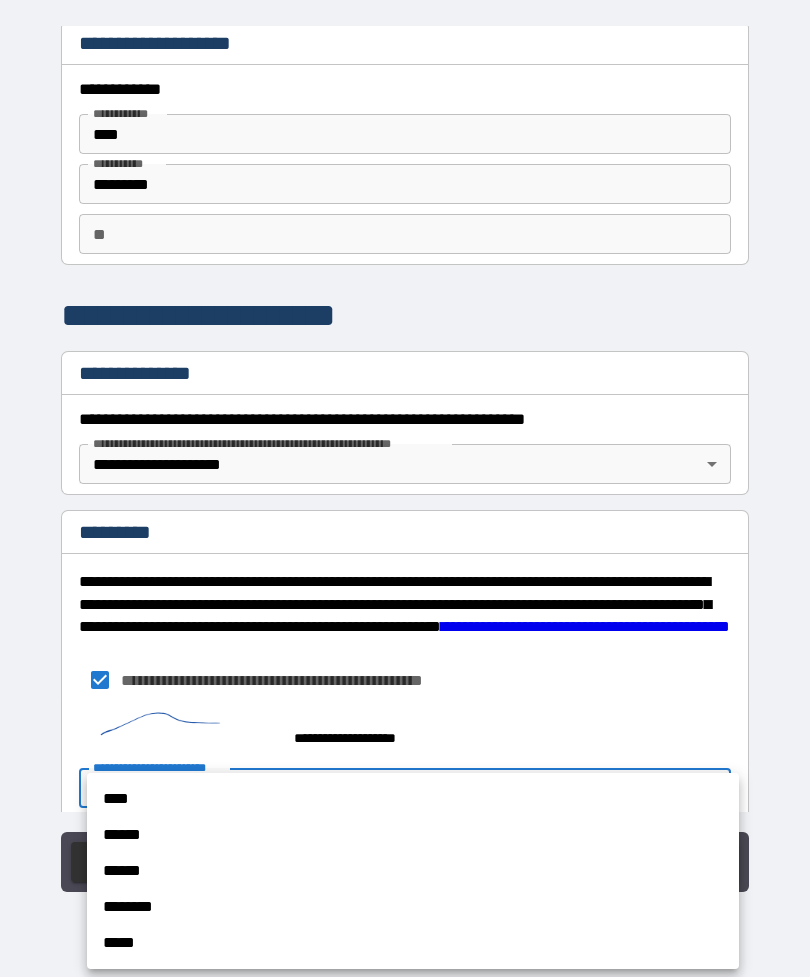 click on "******" at bounding box center [413, 835] 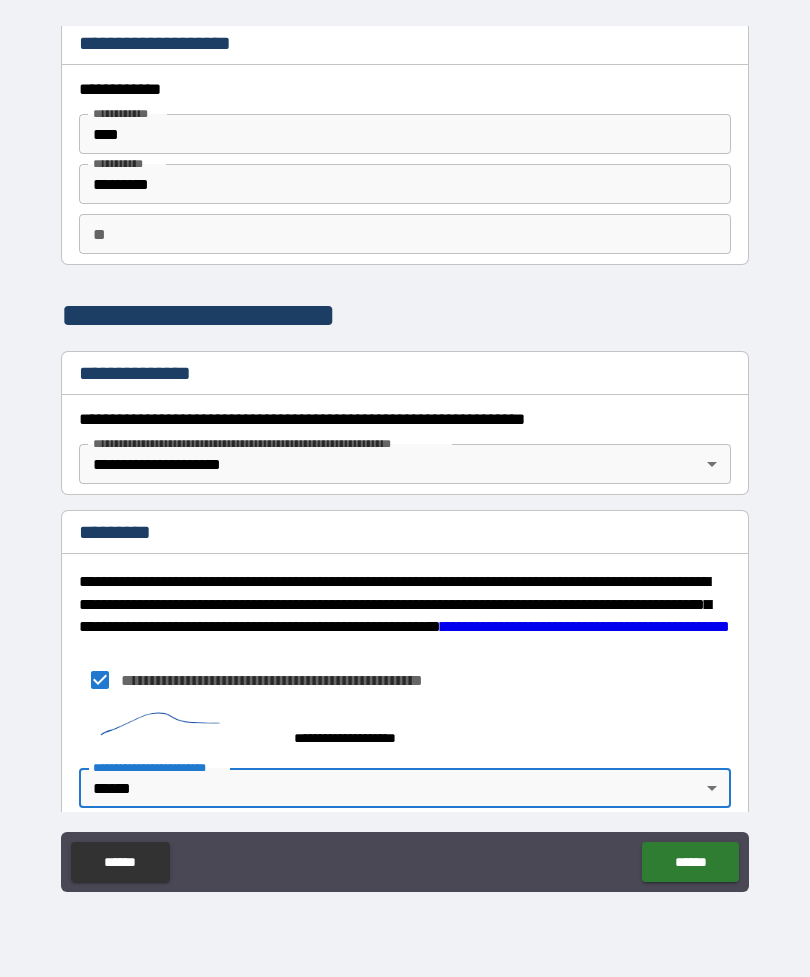 click on "******" at bounding box center [690, 862] 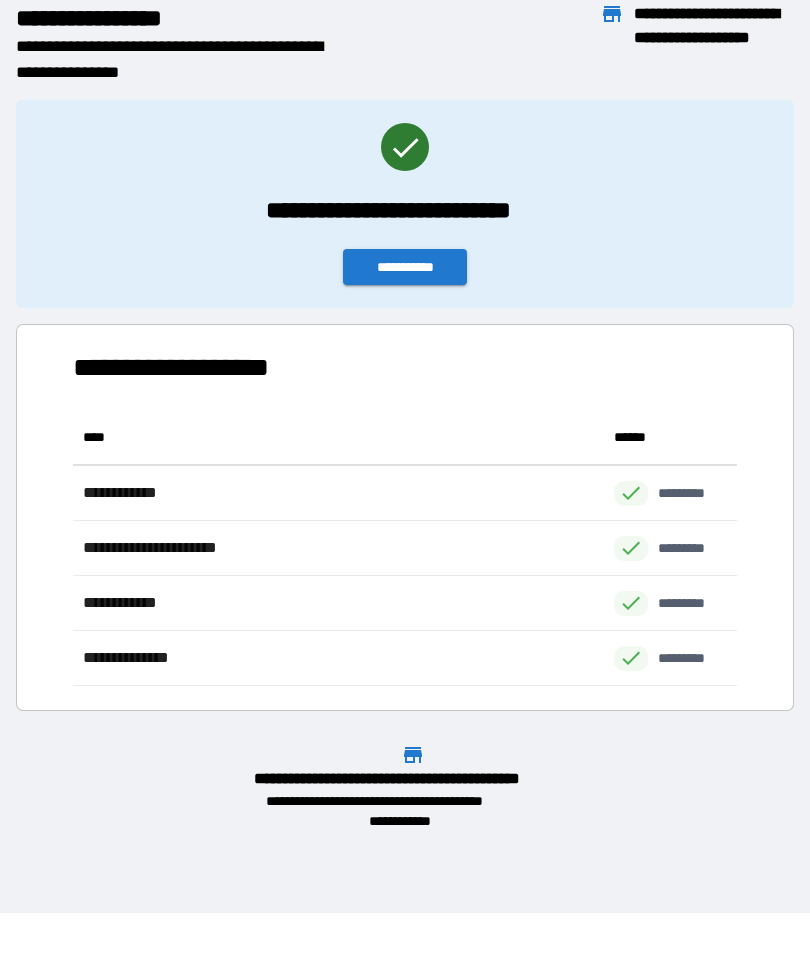 scroll, scrollTop: 276, scrollLeft: 664, axis: both 